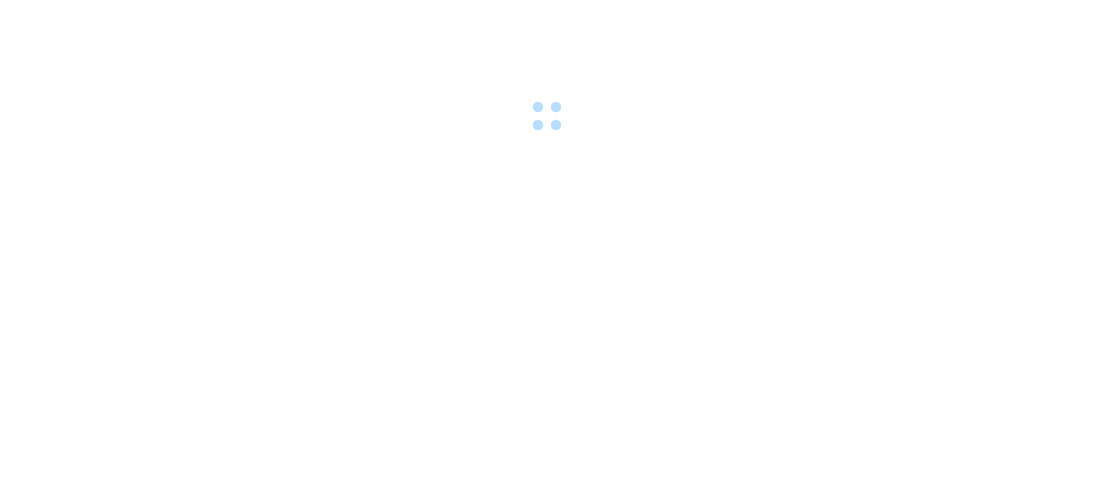 scroll, scrollTop: 0, scrollLeft: 0, axis: both 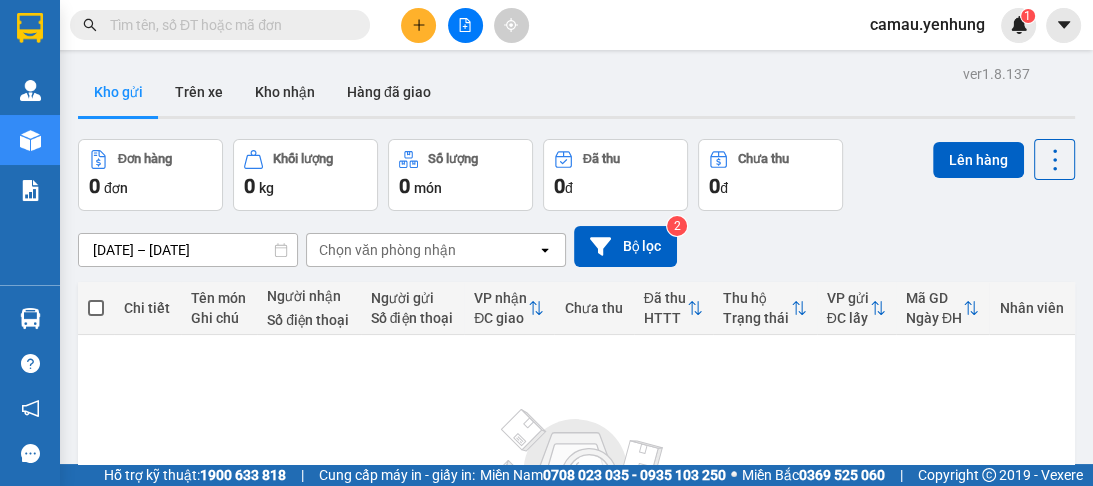 click at bounding box center (465, 25) 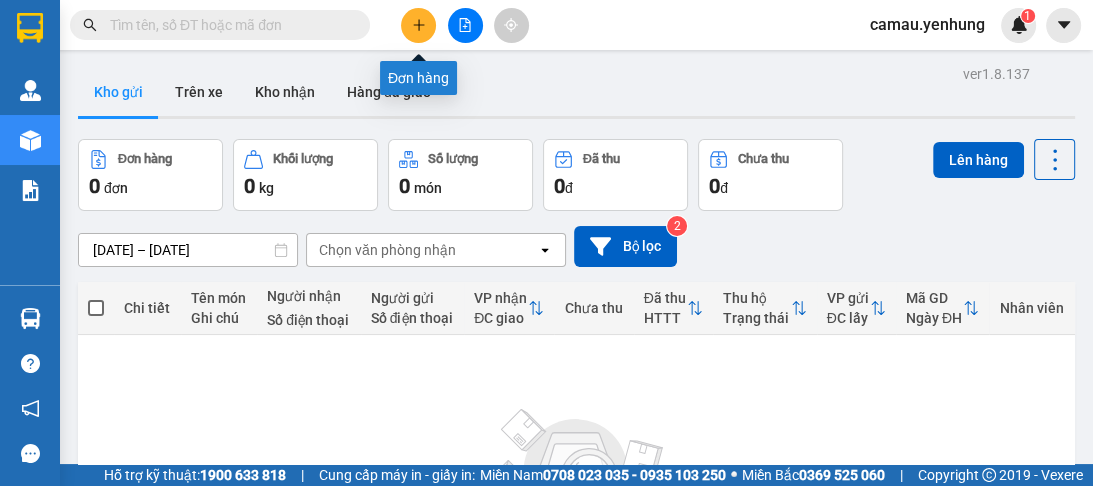 click at bounding box center [418, 25] 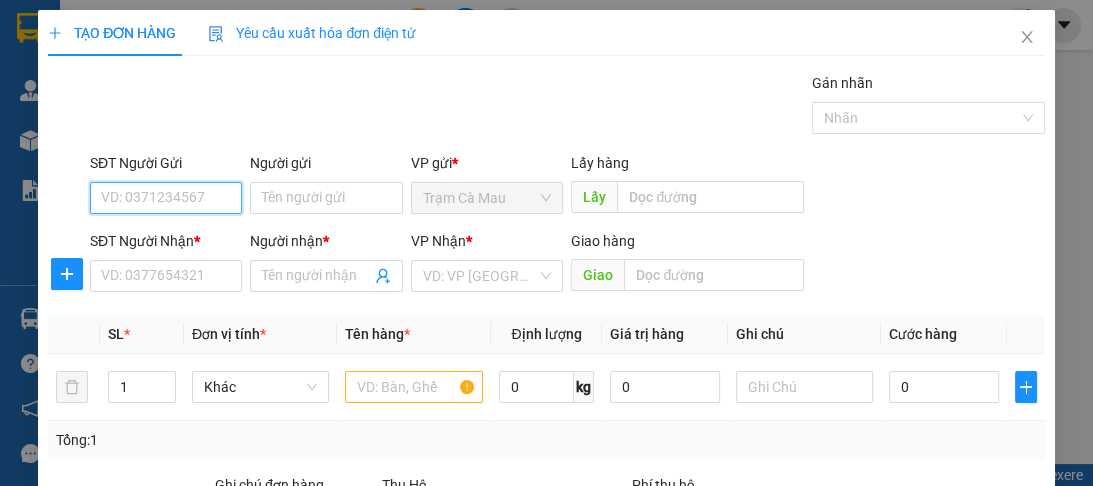 scroll, scrollTop: 252, scrollLeft: 0, axis: vertical 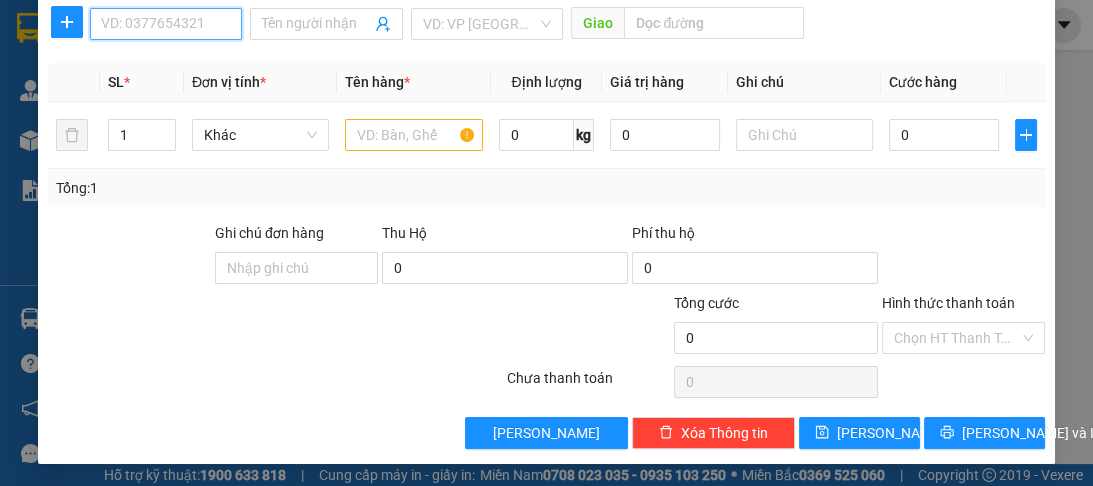 click on "SĐT Người Nhận  *" at bounding box center (166, 24) 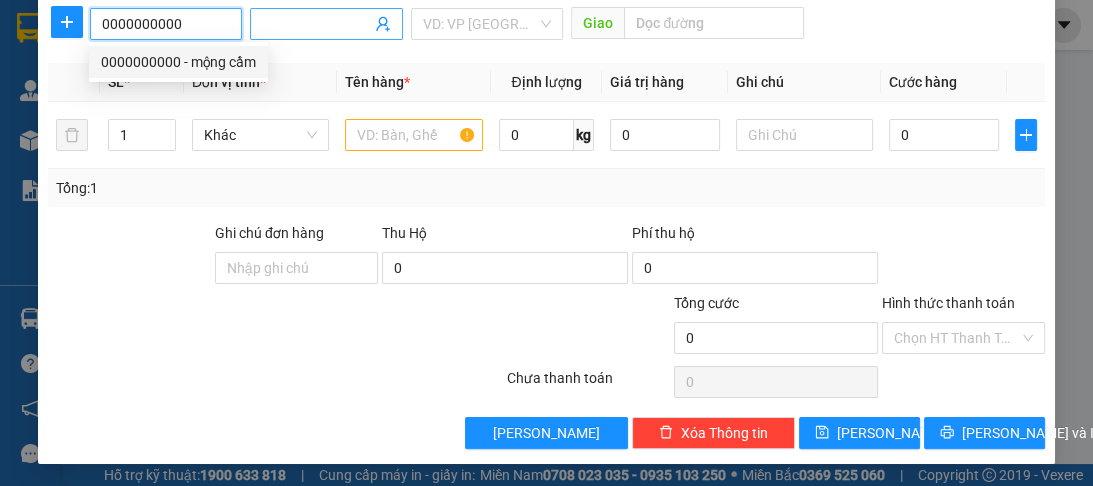 type on "0000000000" 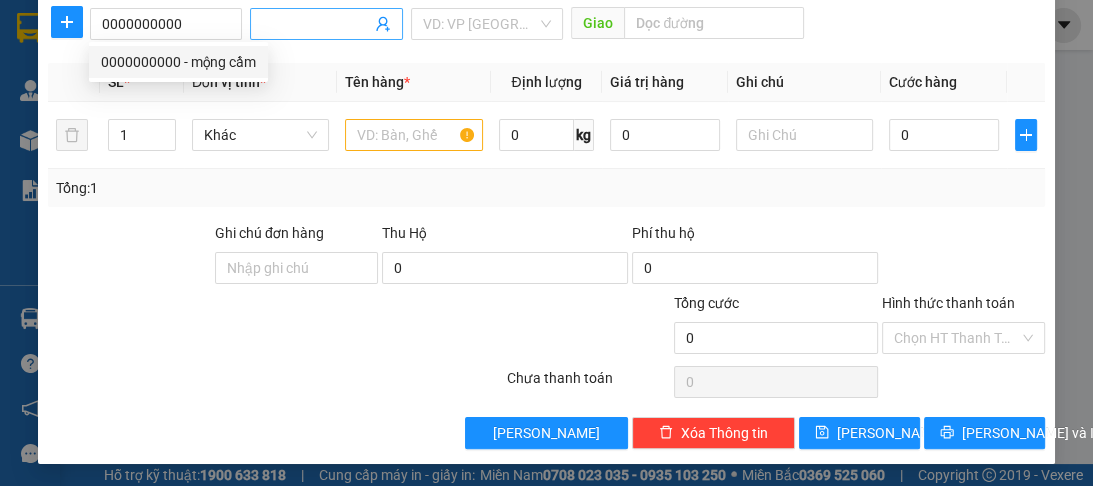 click on "Người nhận  *" at bounding box center (316, 24) 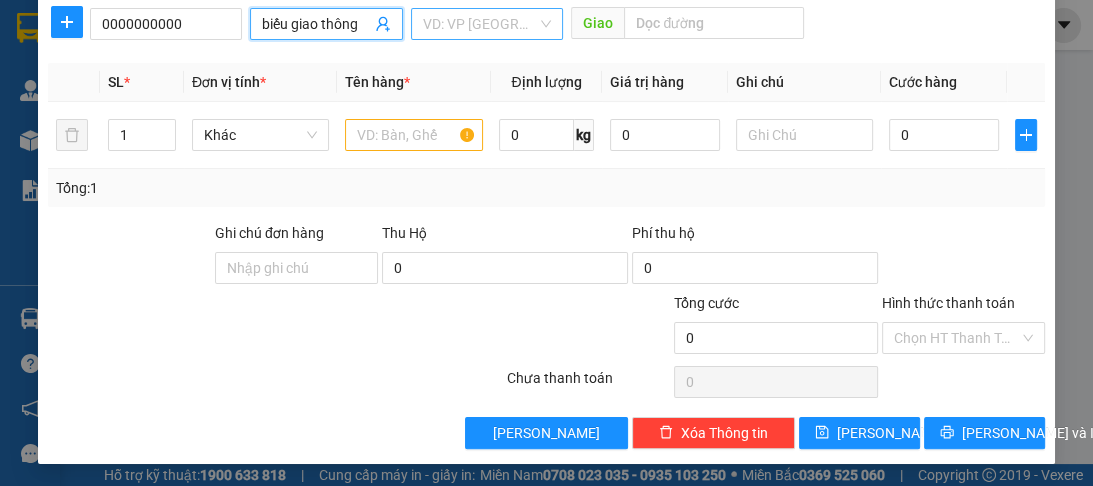 type on "biếu giao thông" 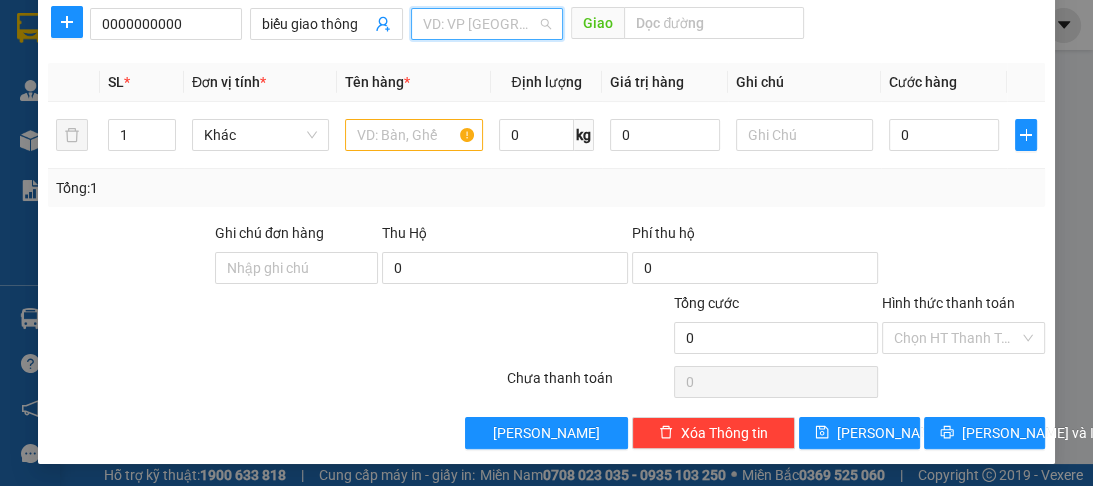 click at bounding box center [480, 24] 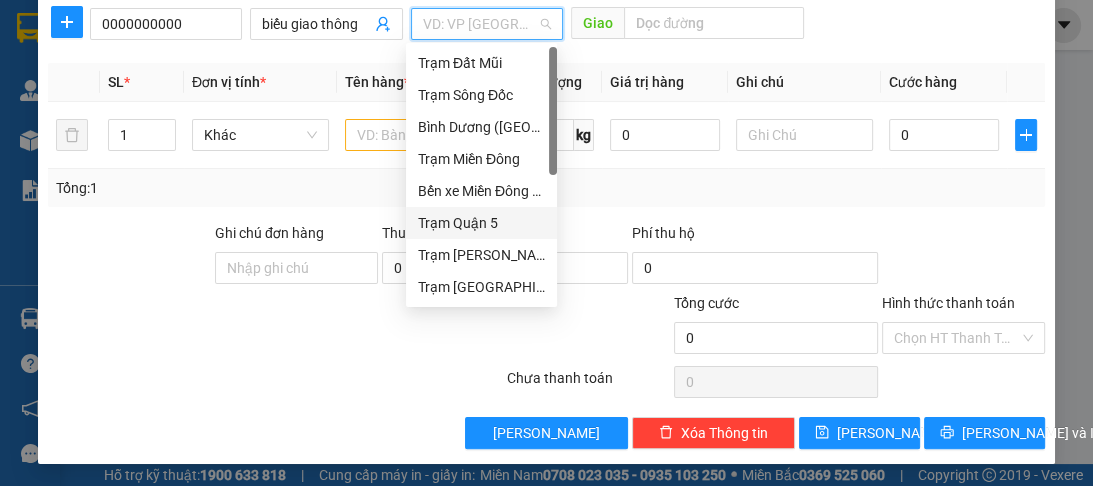 click on "Trạm Quận 5" at bounding box center [481, 223] 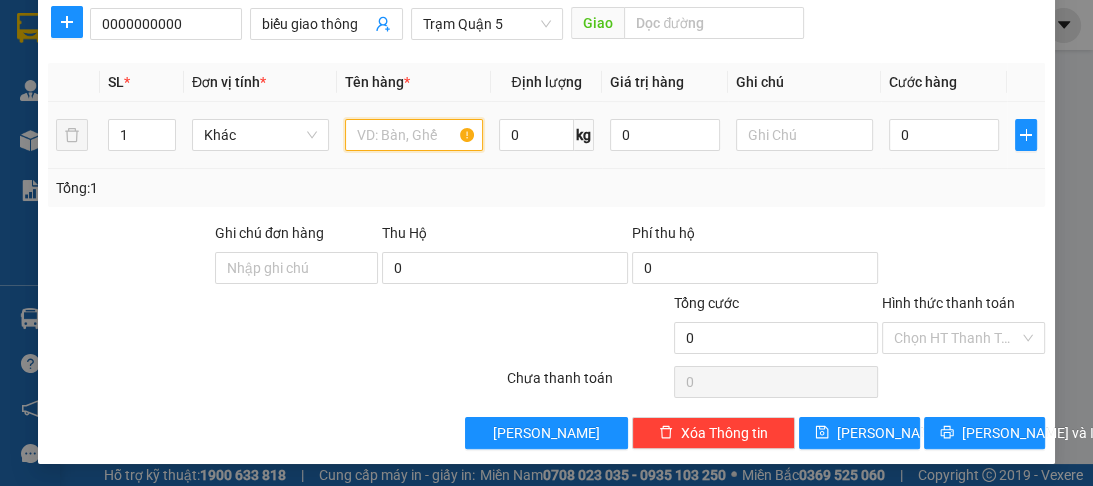 click at bounding box center [413, 135] 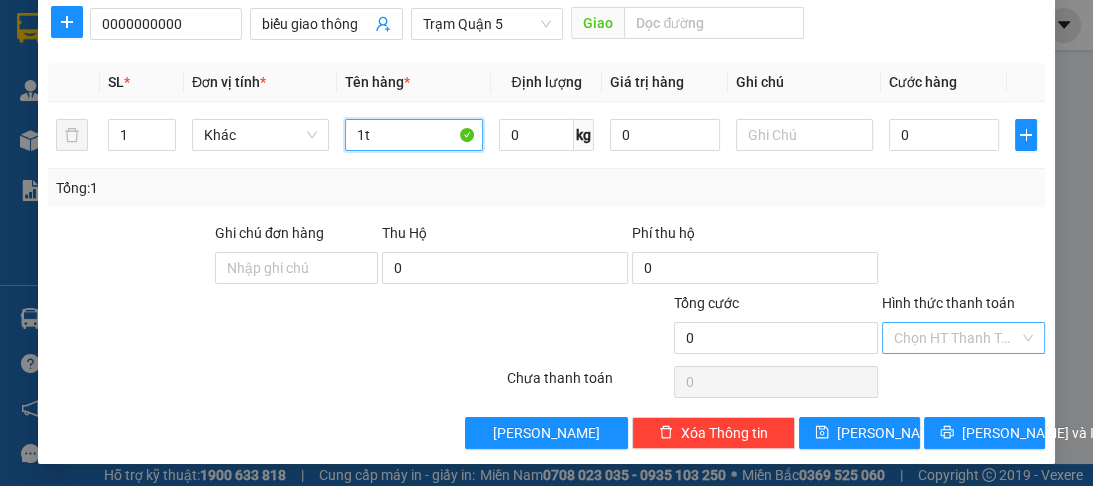 type on "1t" 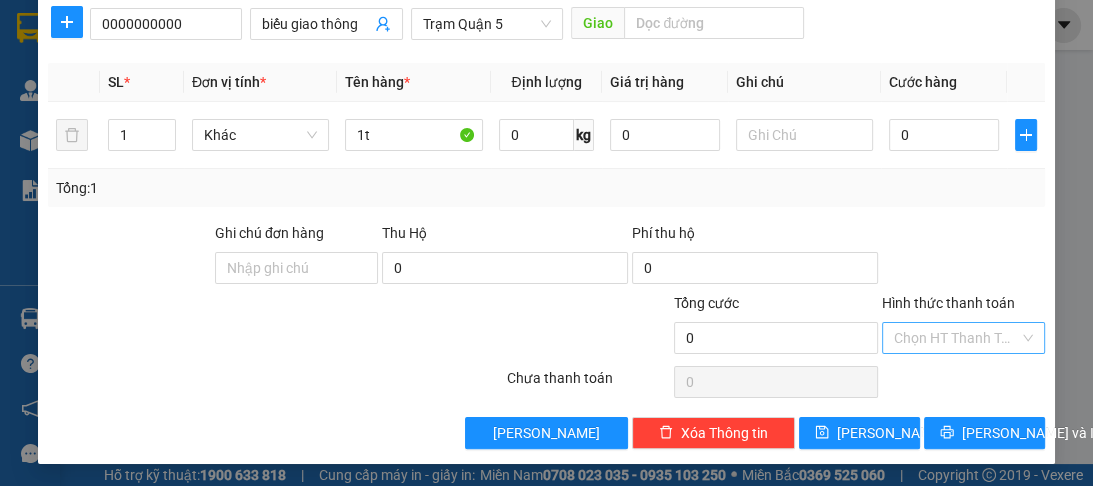 click on "Hình thức thanh toán" at bounding box center (956, 338) 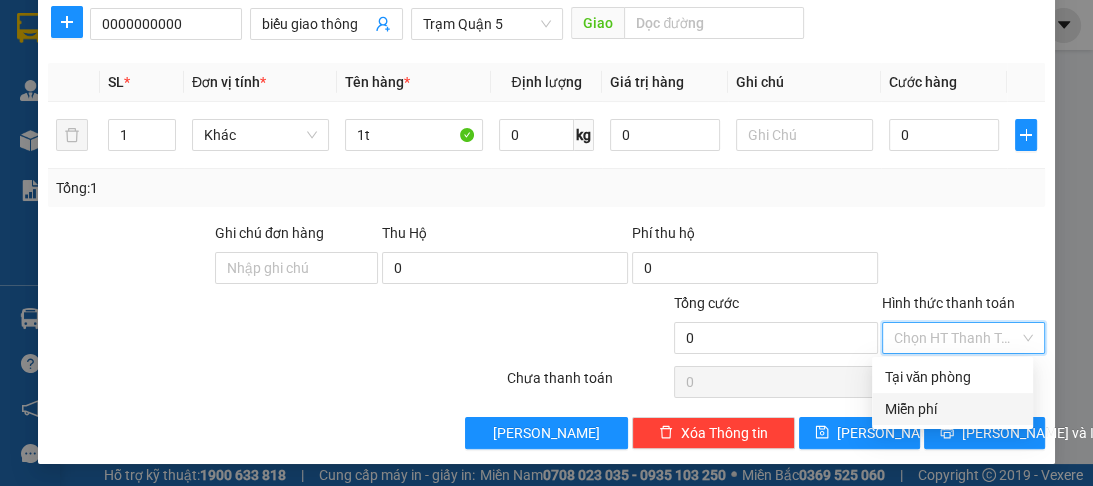 click on "Miễn phí" at bounding box center (952, 409) 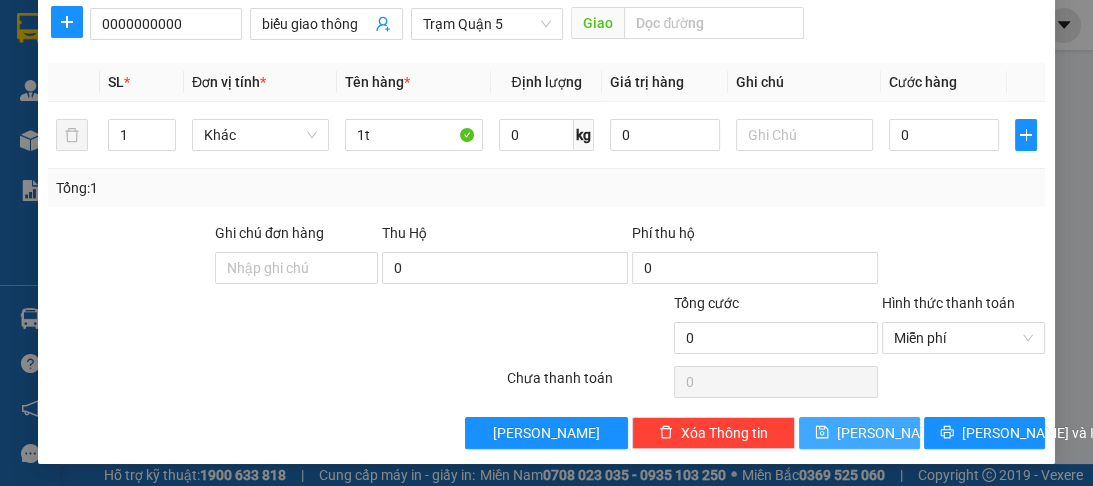 click on "[PERSON_NAME]" at bounding box center [890, 433] 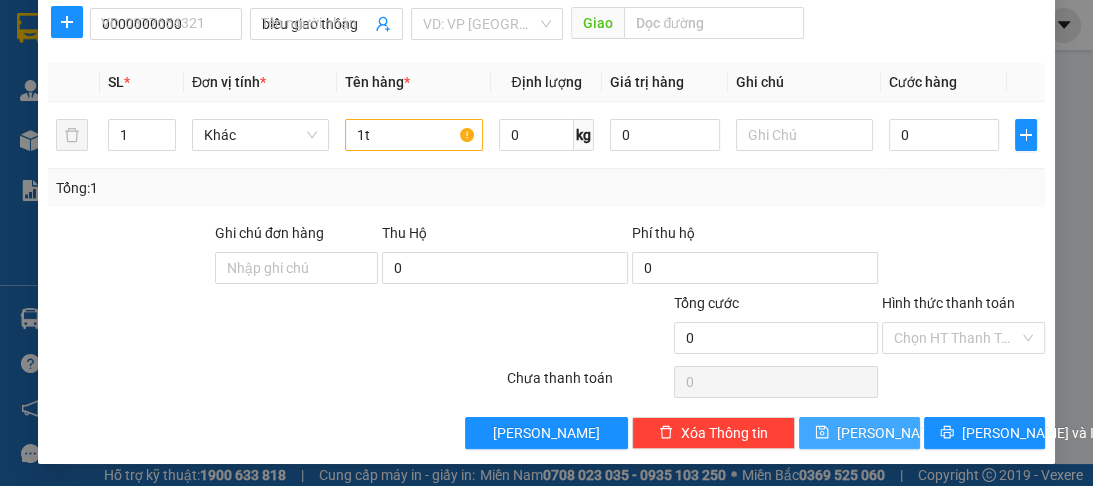 type 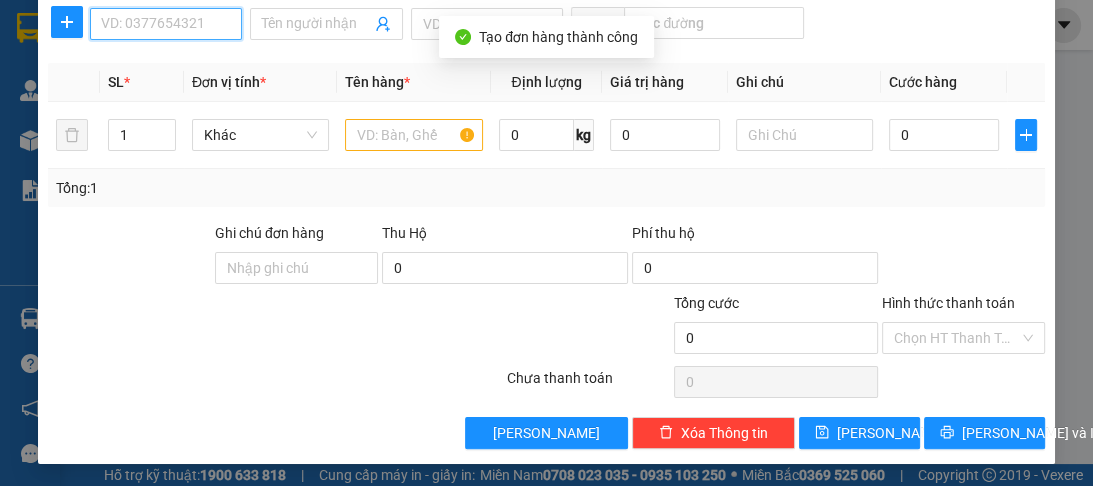 click on "SĐT Người Nhận  *" at bounding box center [166, 24] 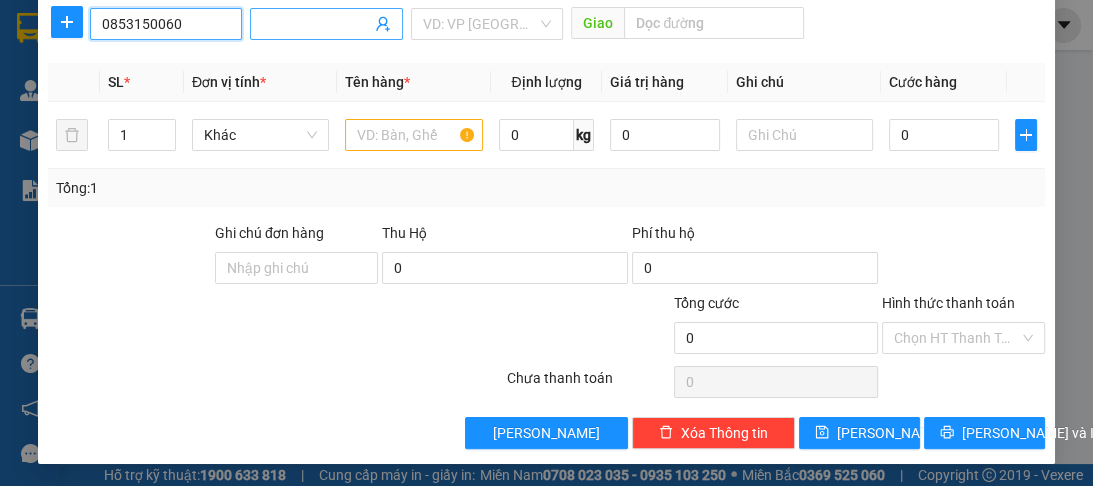 type on "0853150060" 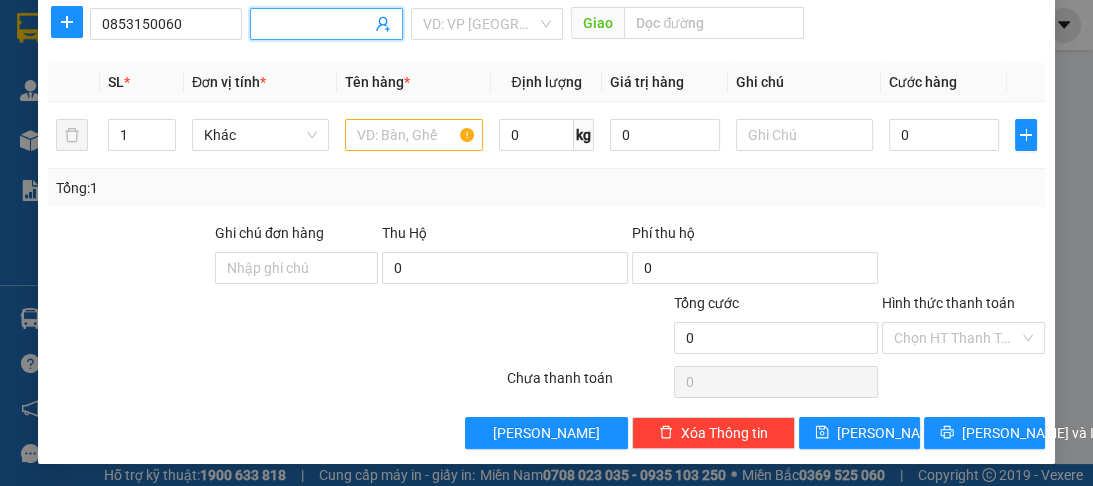 click on "Người nhận  *" at bounding box center (316, 24) 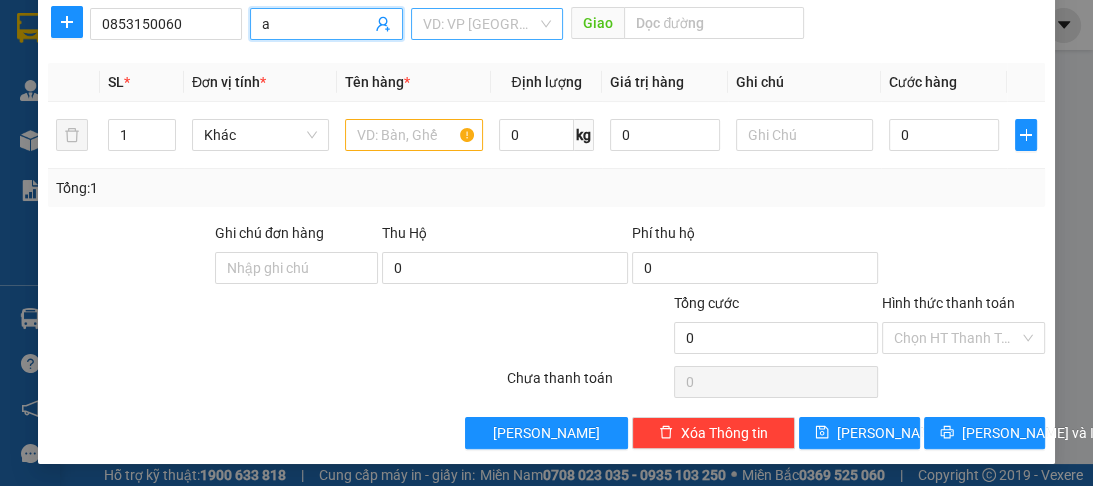 type on "a" 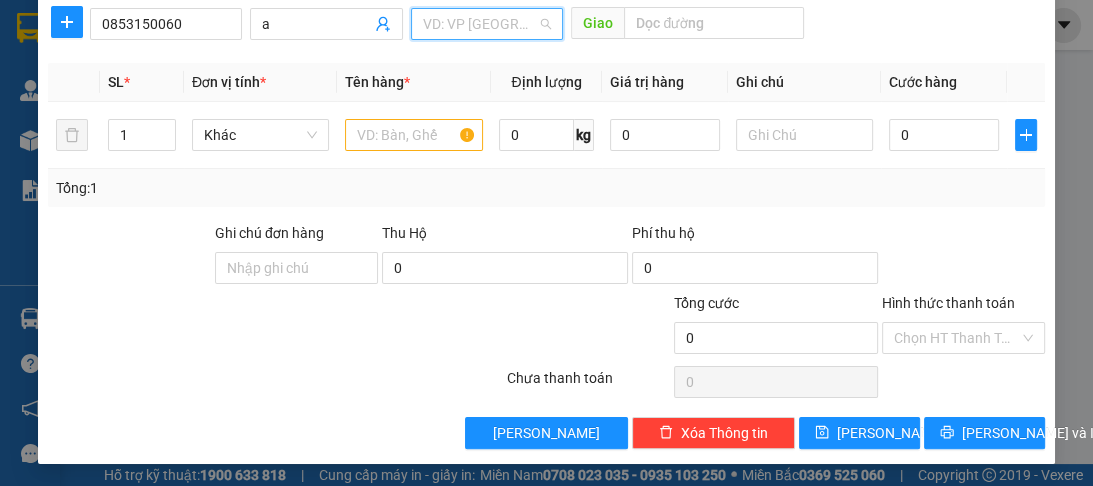 click at bounding box center (480, 24) 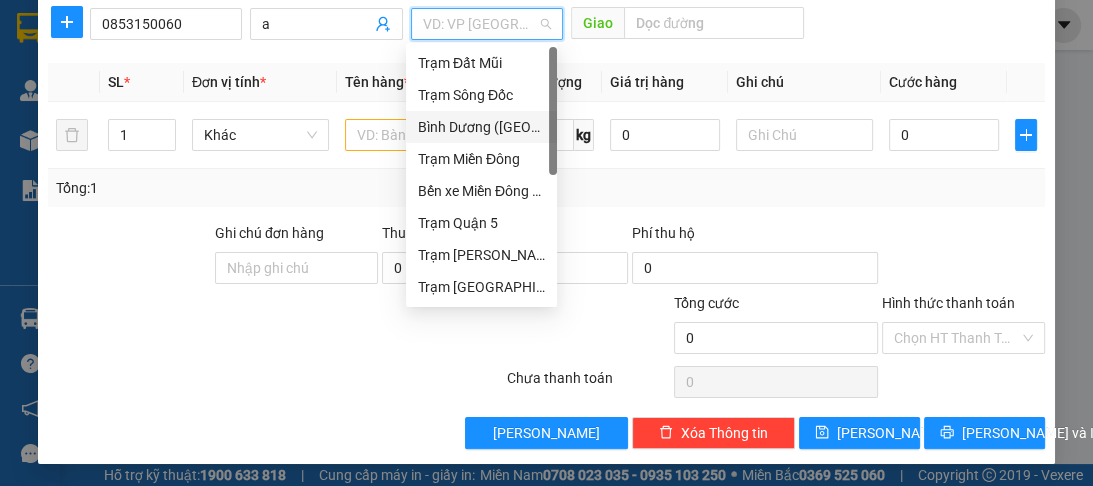 click on "Bình Dương ([GEOGRAPHIC_DATA])" at bounding box center [481, 127] 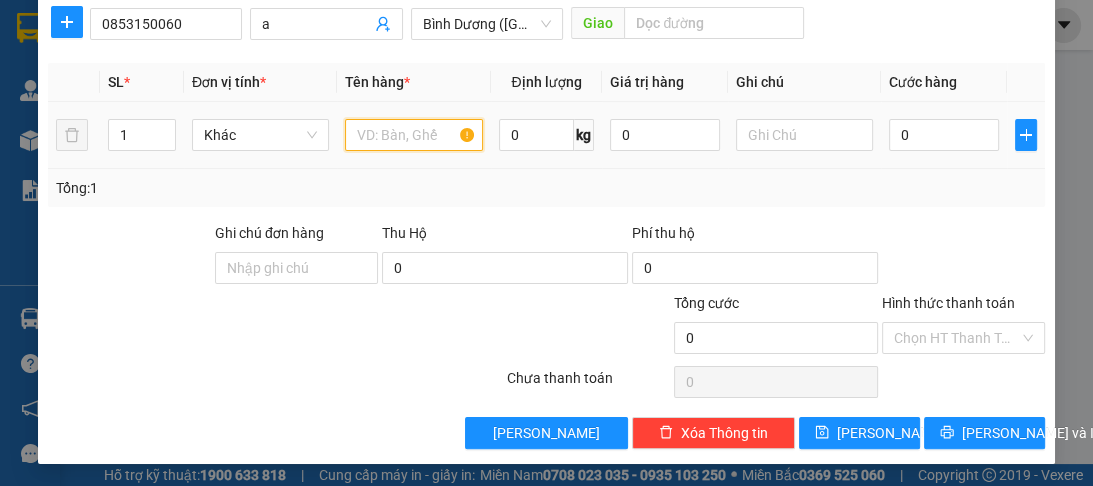 click at bounding box center (413, 135) 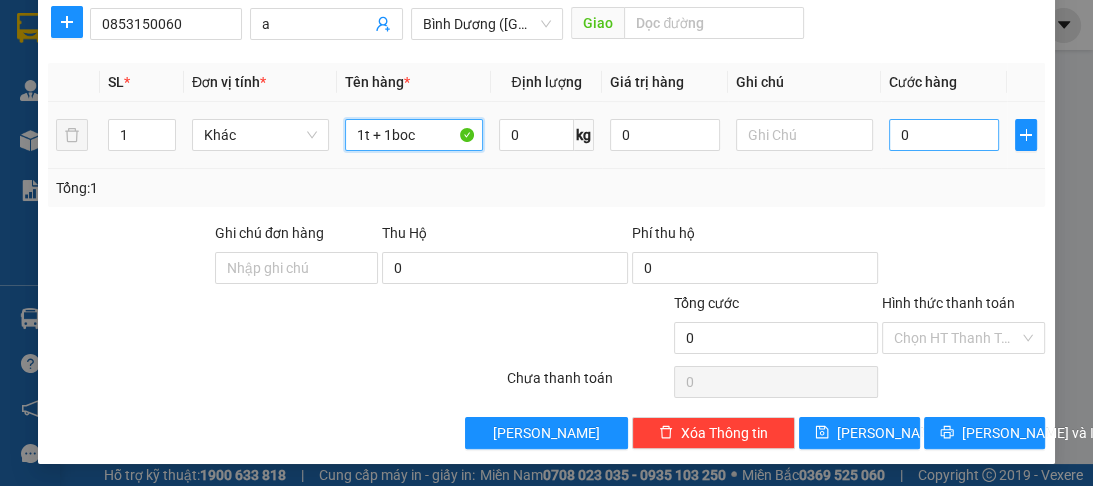 type on "1t + 1boc" 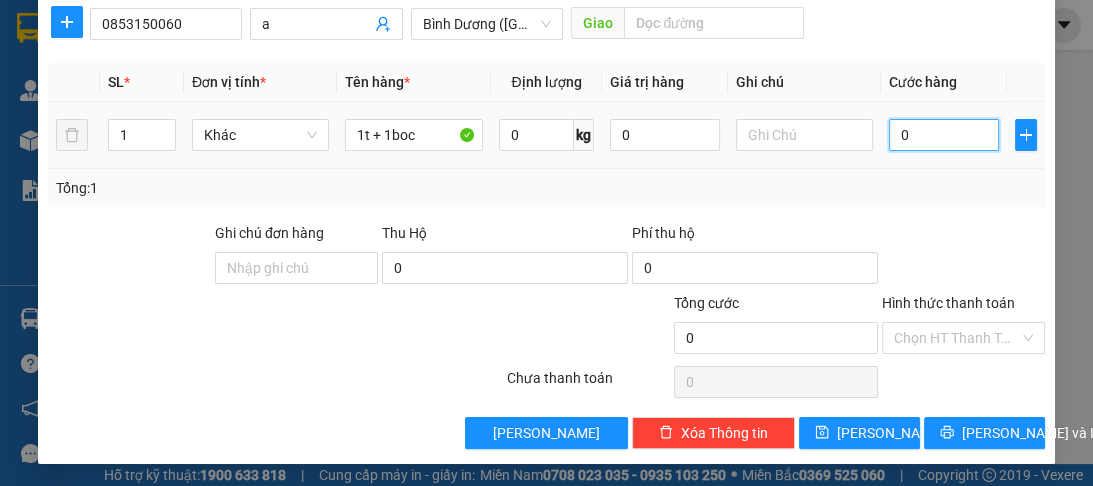 click on "0" at bounding box center (944, 135) 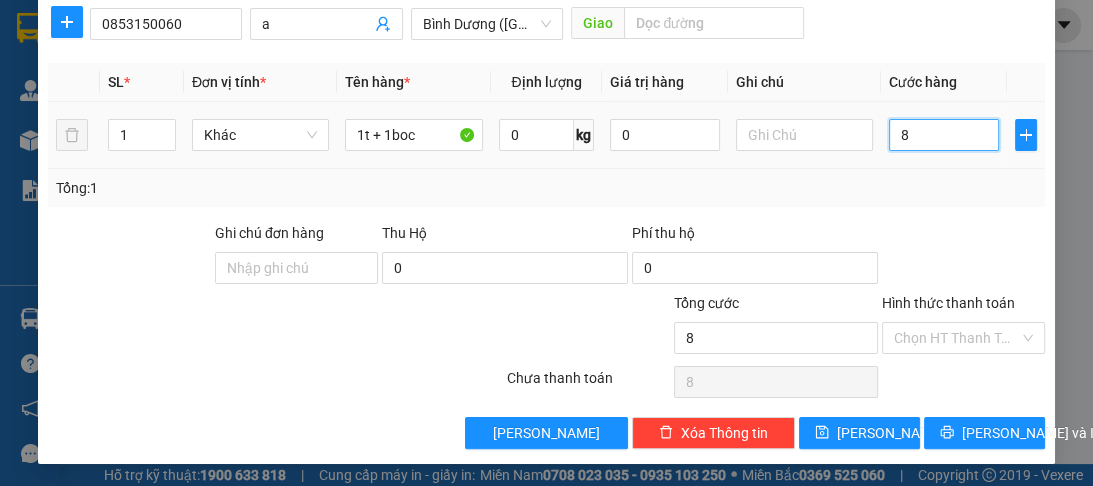 type on "8-" 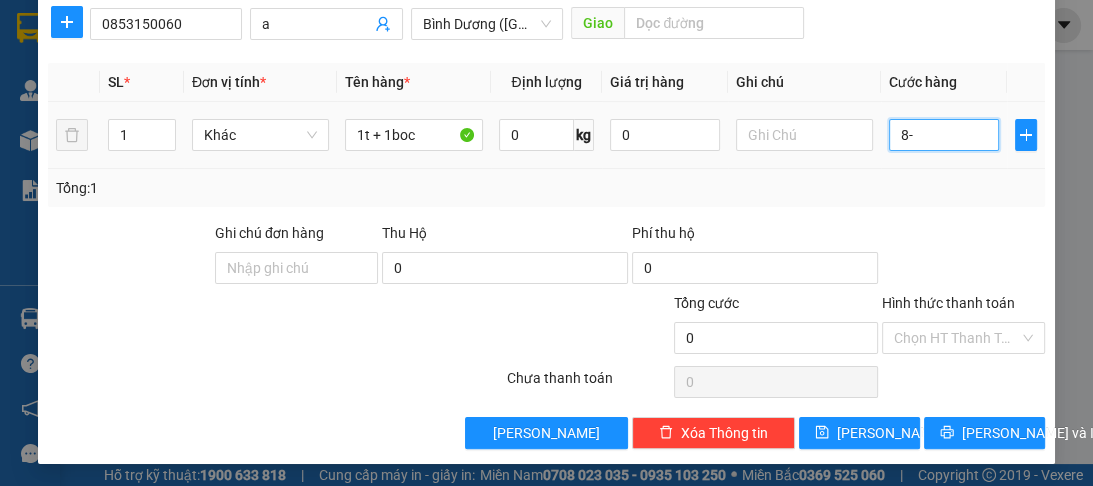 type on "8" 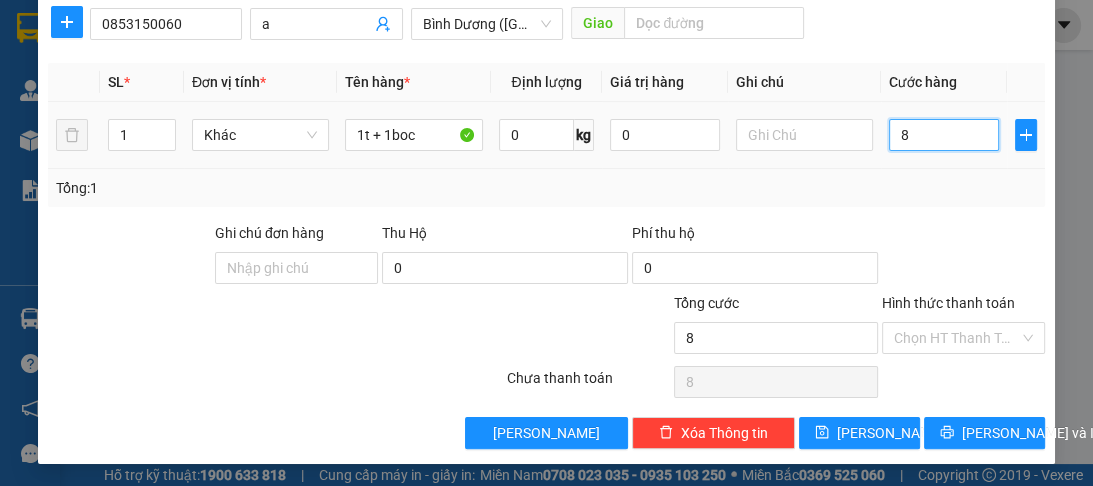 type on "80" 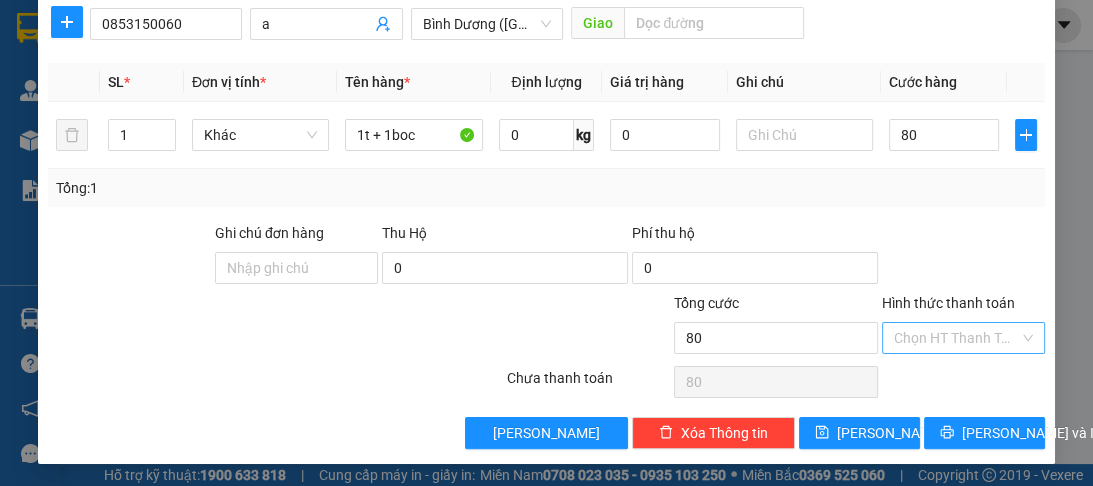 type on "80.000" 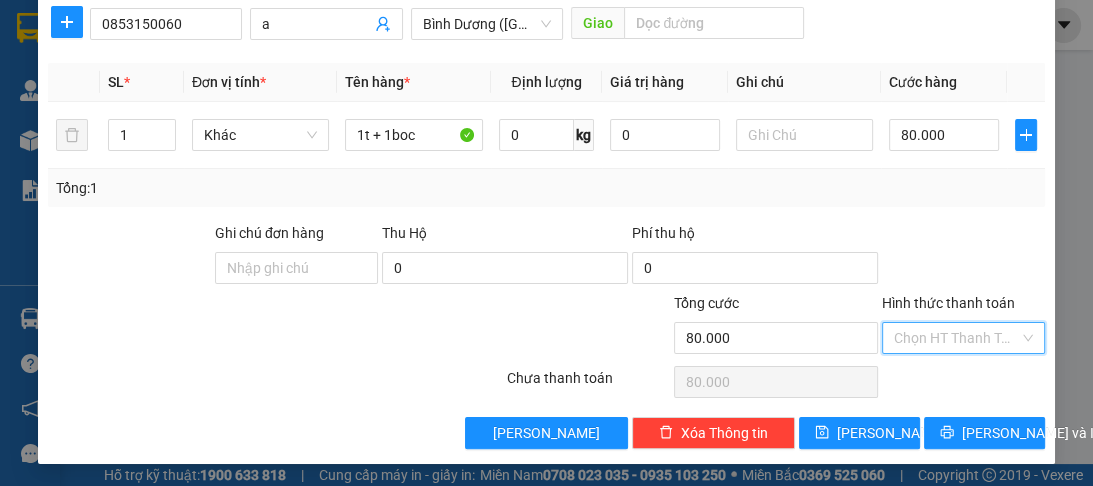 click on "Hình thức thanh toán" at bounding box center [956, 338] 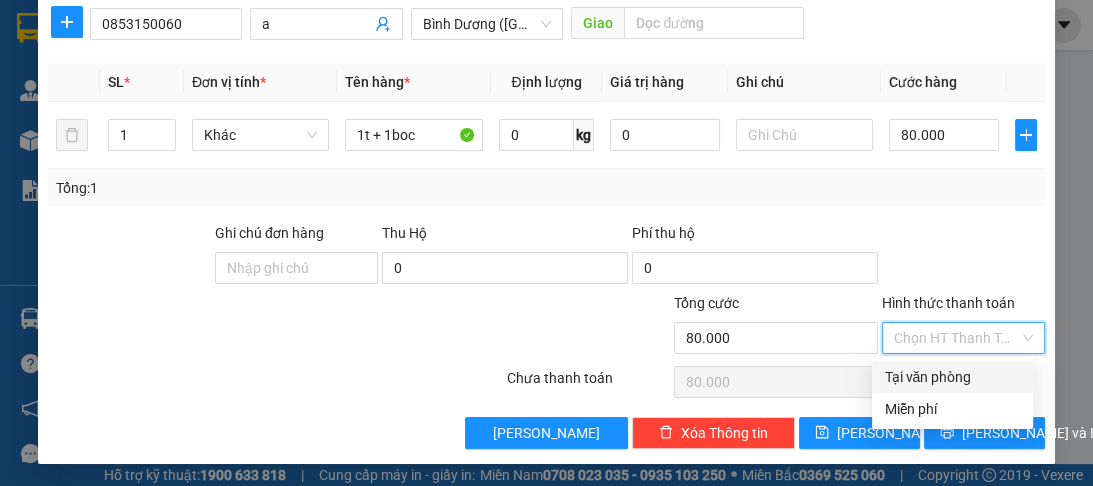 click on "Tại văn phòng" at bounding box center (952, 377) 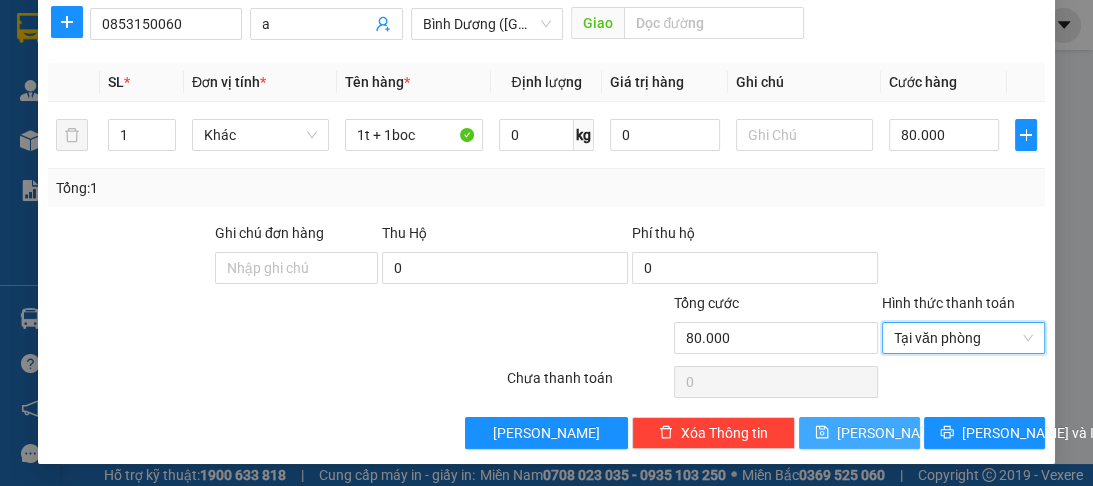 click on "[PERSON_NAME]" at bounding box center [859, 433] 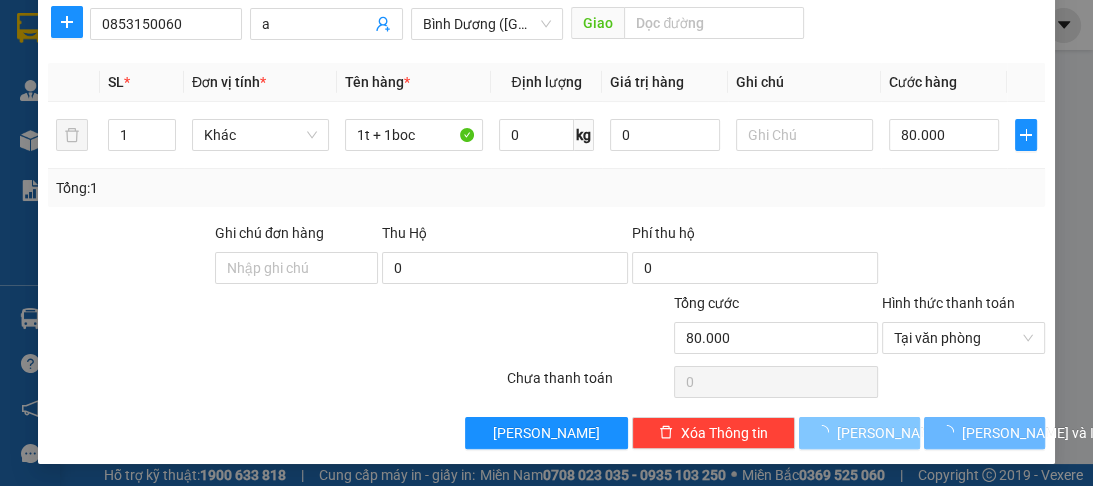 type 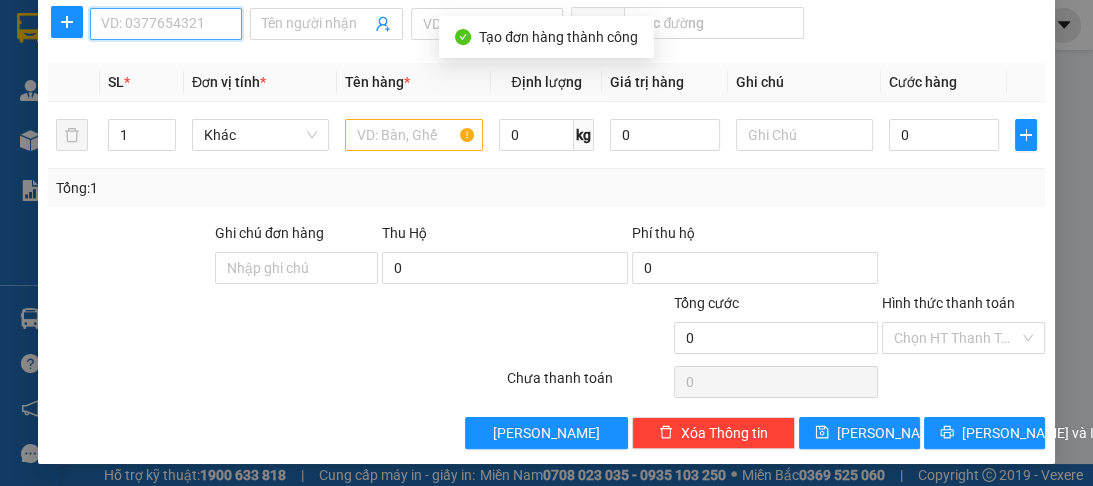 click on "SĐT Người Nhận  *" at bounding box center (166, 24) 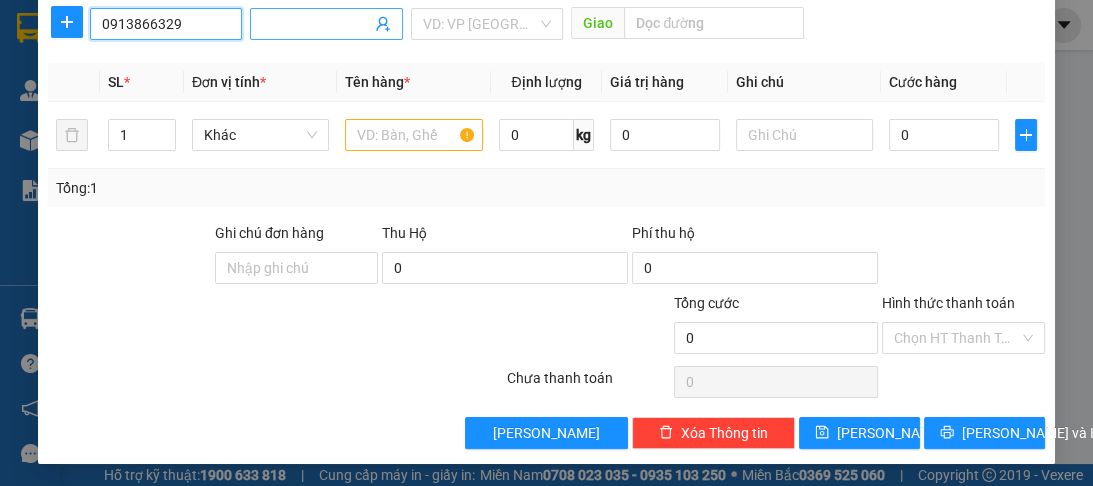 type on "0913866329" 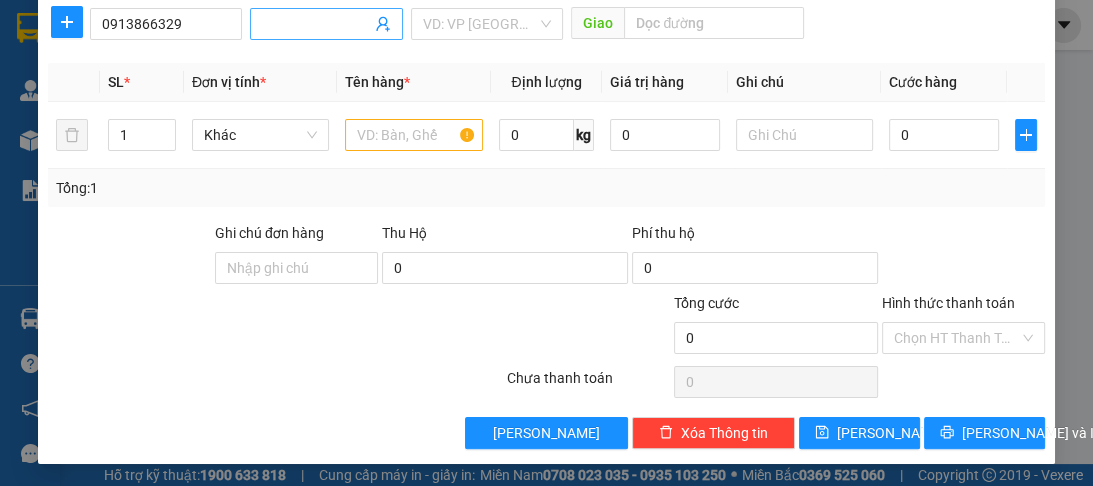 click on "Người nhận  *" at bounding box center (316, 24) 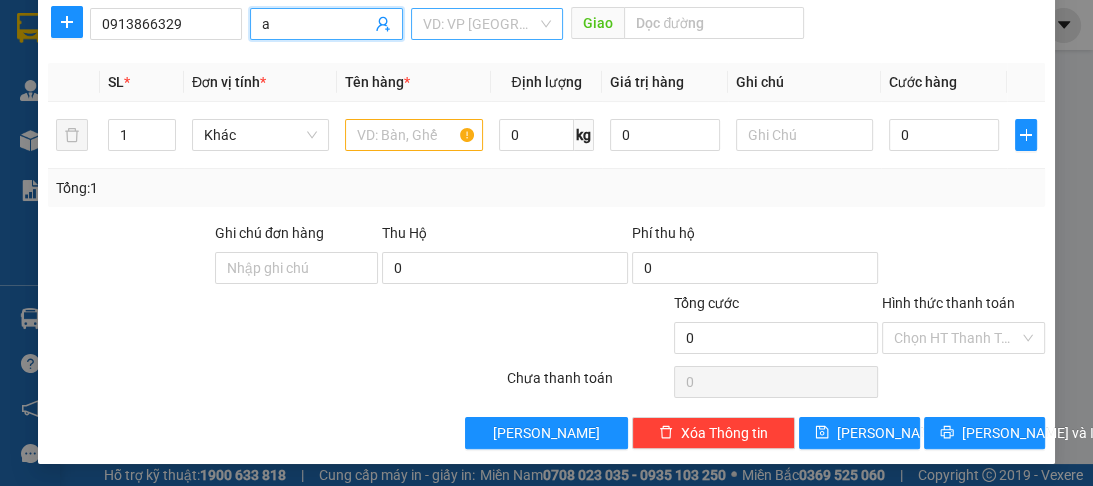 type on "a" 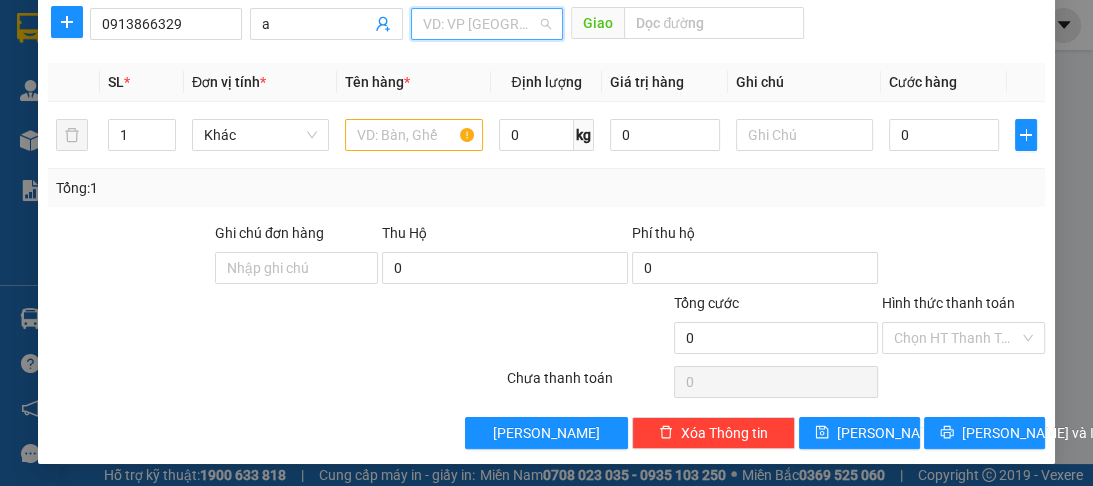 click at bounding box center [480, 24] 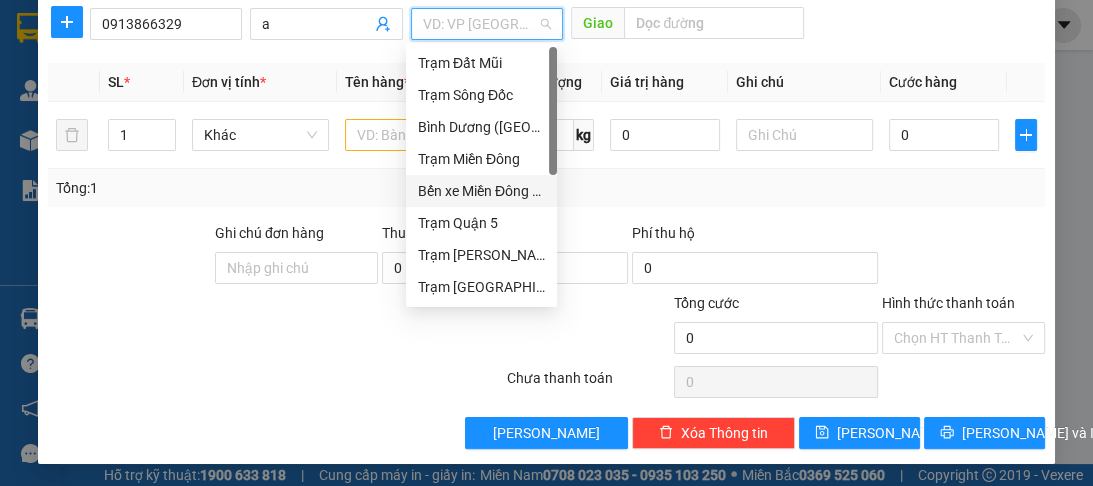 click on "Bến xe Miền Đông Mới" at bounding box center (481, 191) 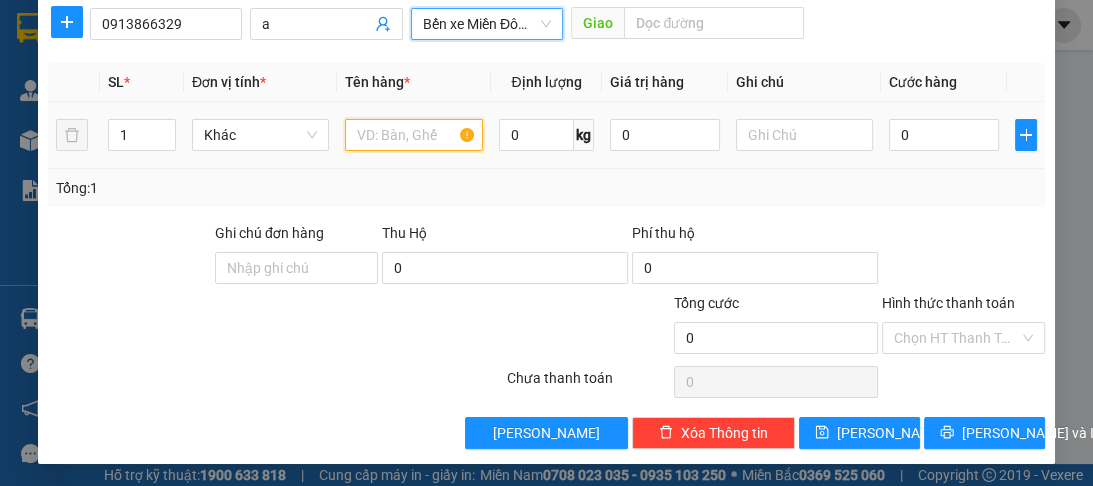 click at bounding box center [413, 135] 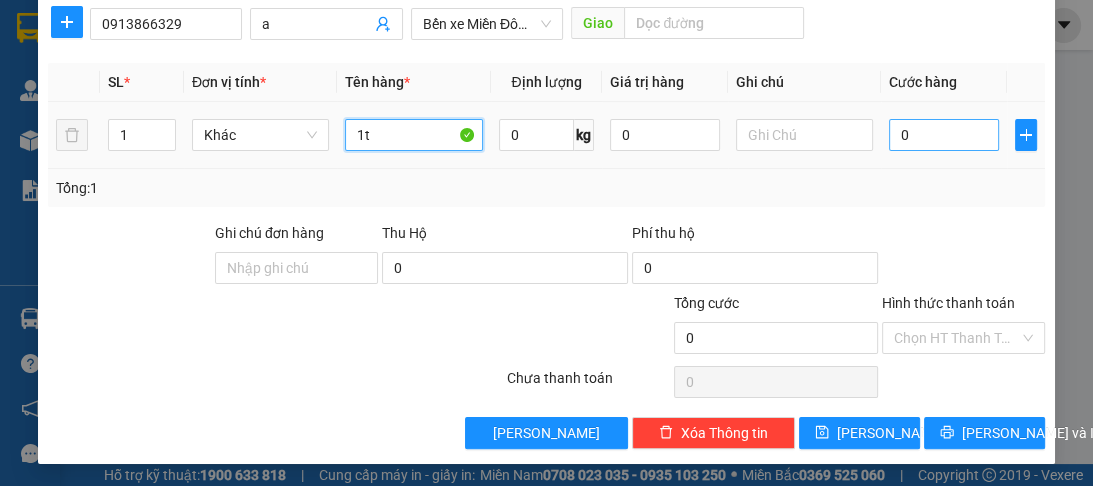 type on "1t" 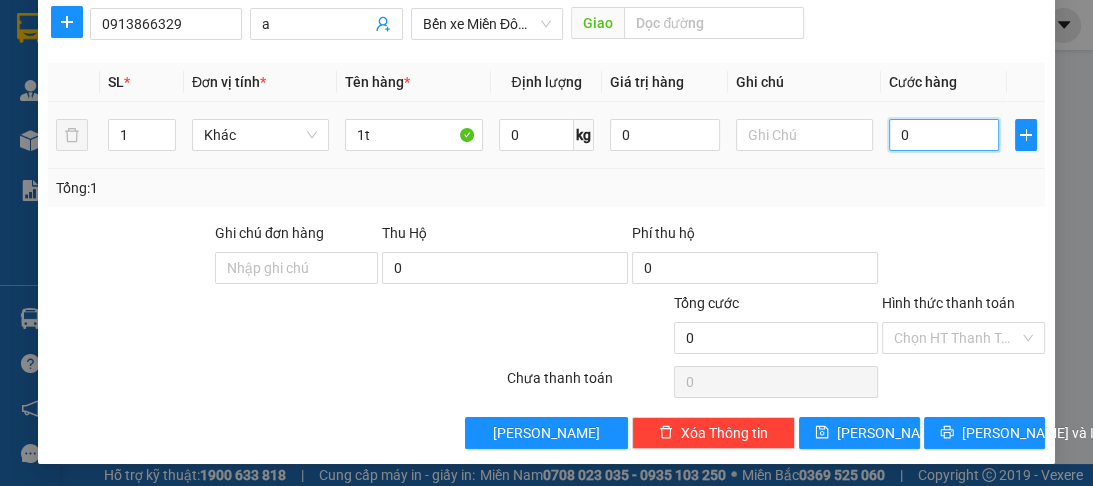 click on "0" at bounding box center [944, 135] 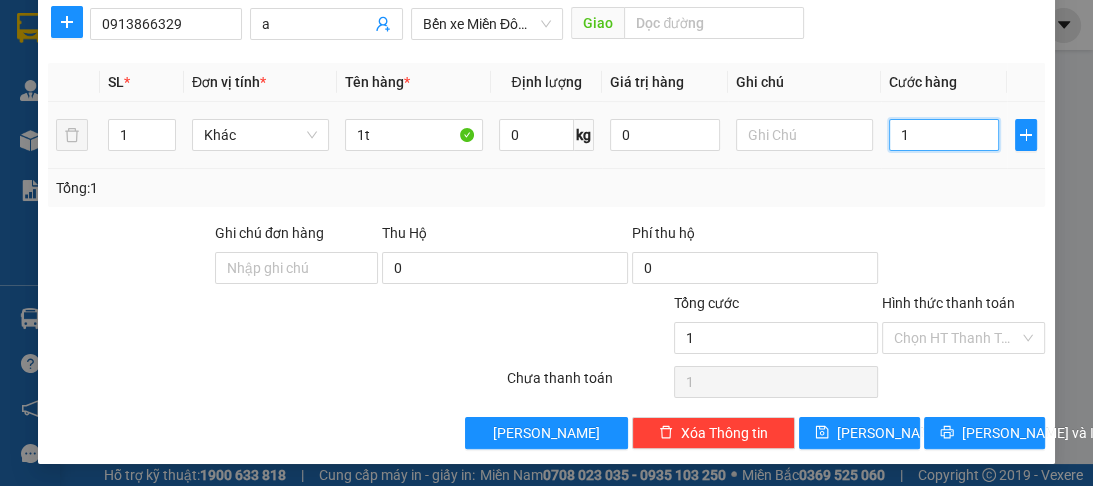 type on "10" 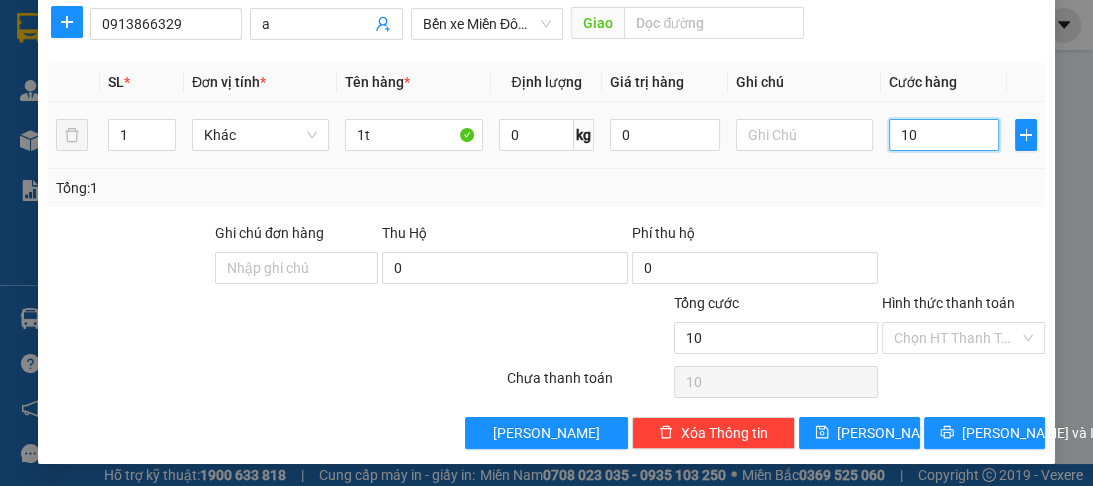 type on "100" 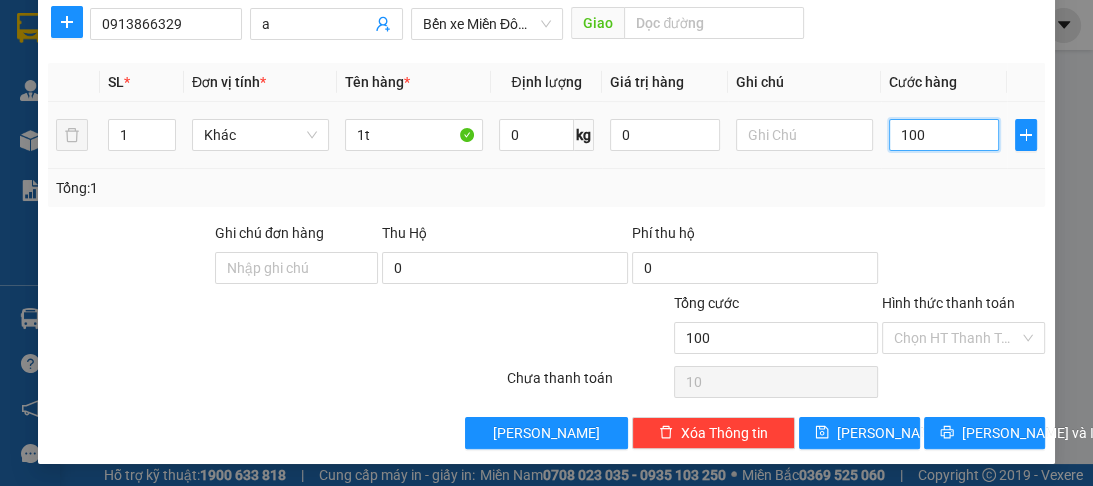 type on "100" 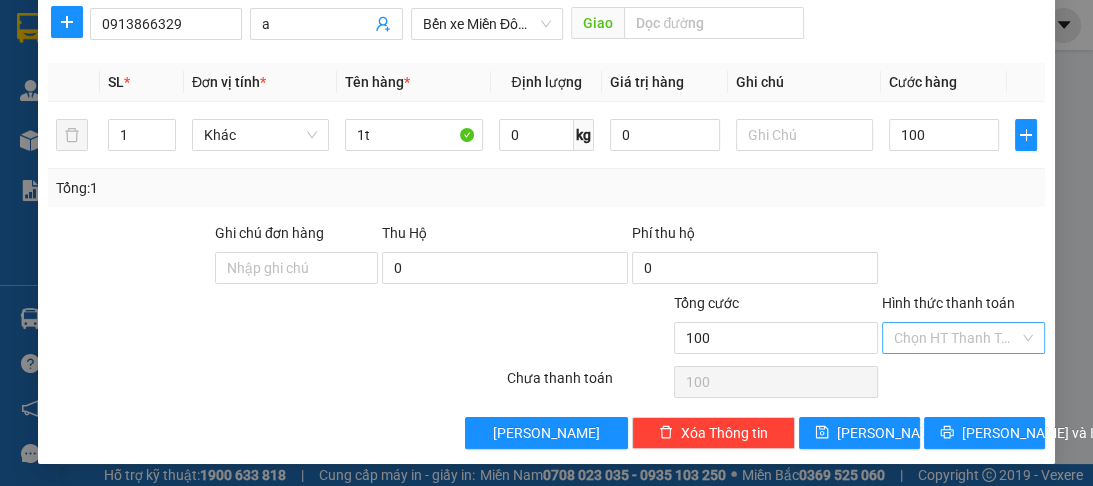 type on "100.000" 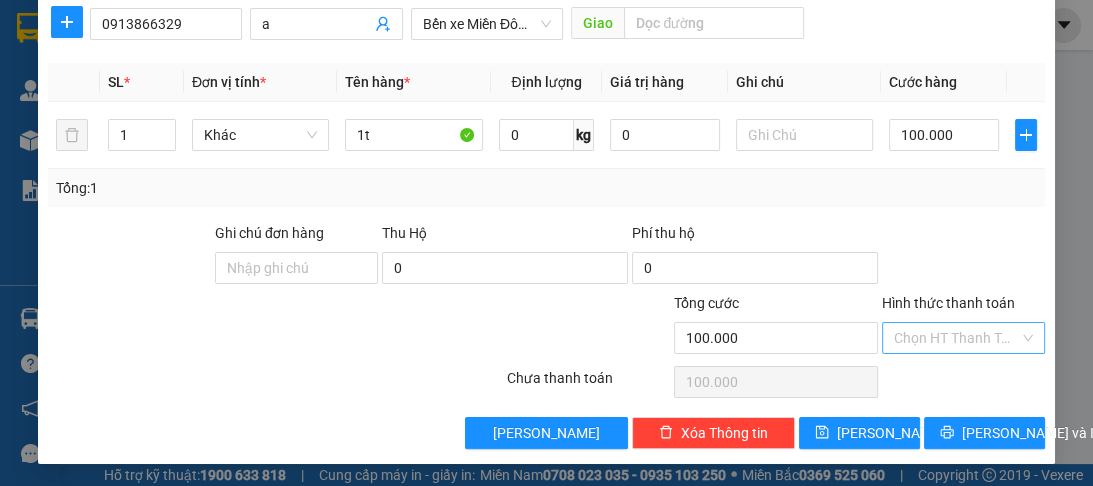 drag, startPoint x: 918, startPoint y: 304, endPoint x: 922, endPoint y: 326, distance: 22.36068 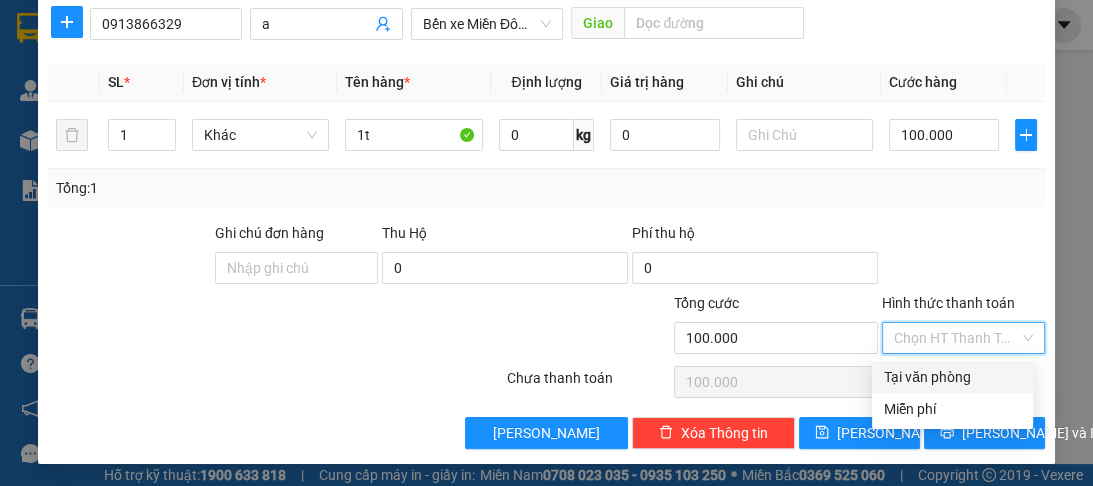 click on "Hình thức thanh toán" at bounding box center [956, 338] 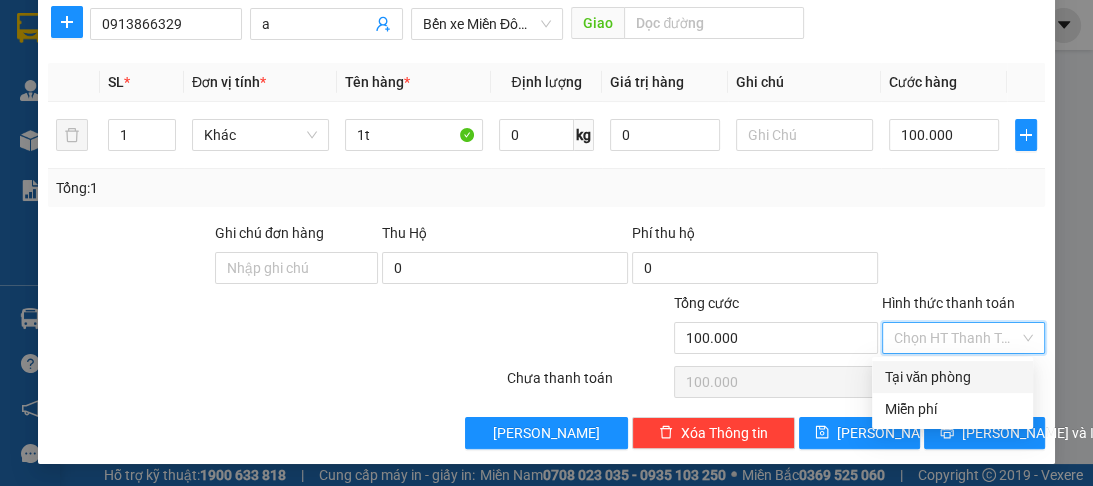 click on "Tại văn phòng" at bounding box center [952, 377] 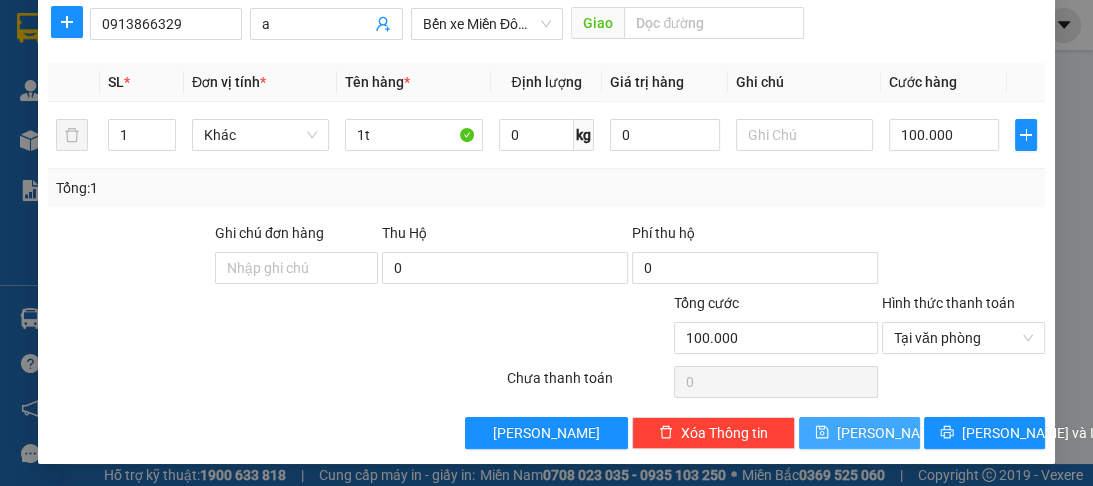 click on "[PERSON_NAME]" at bounding box center [859, 433] 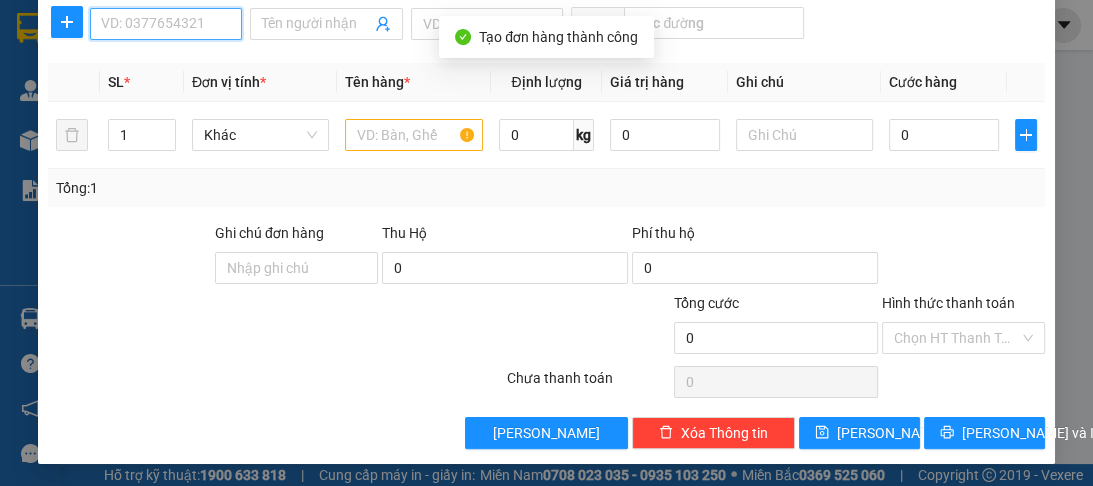 click on "SĐT Người Nhận  *" at bounding box center [166, 24] 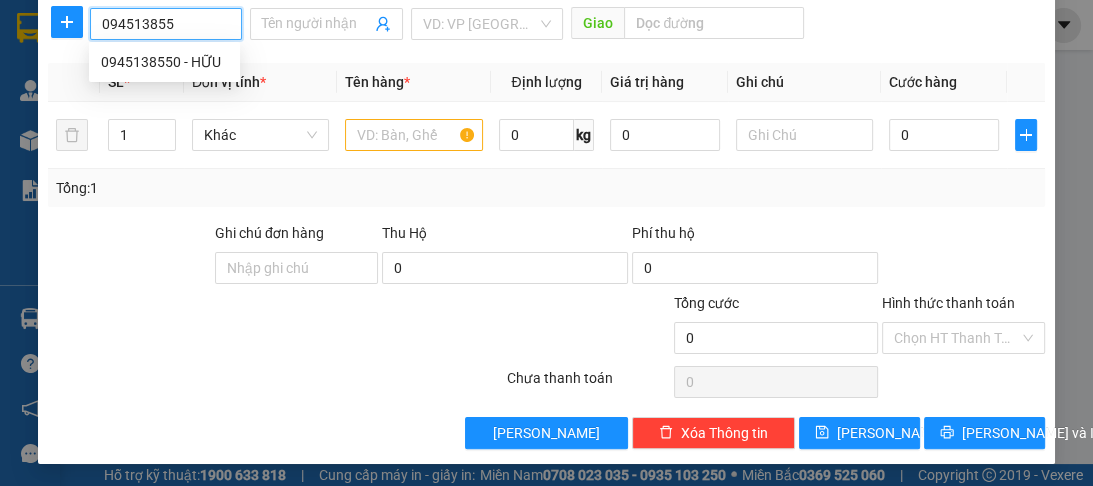 type on "0945138550" 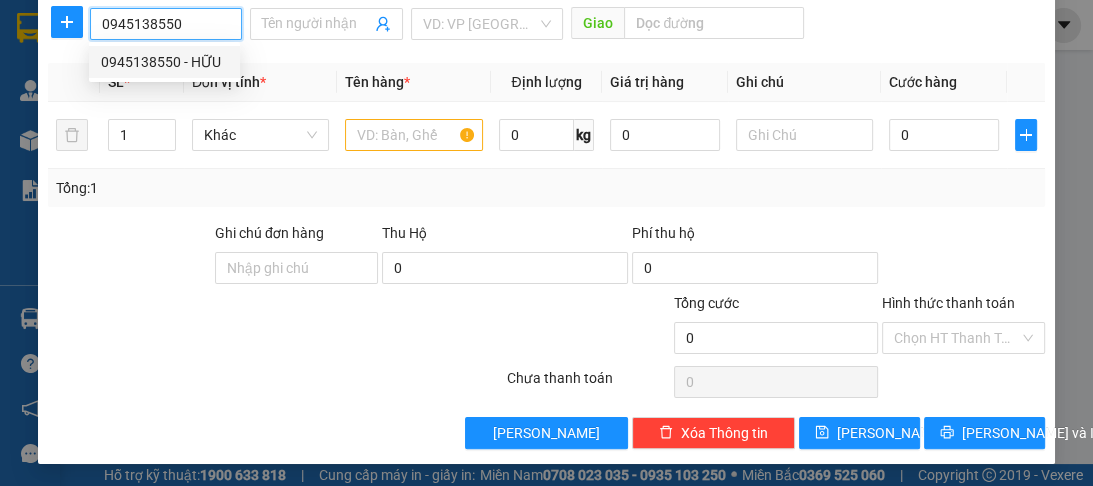 click on "0945138550 - HỮU" at bounding box center [164, 62] 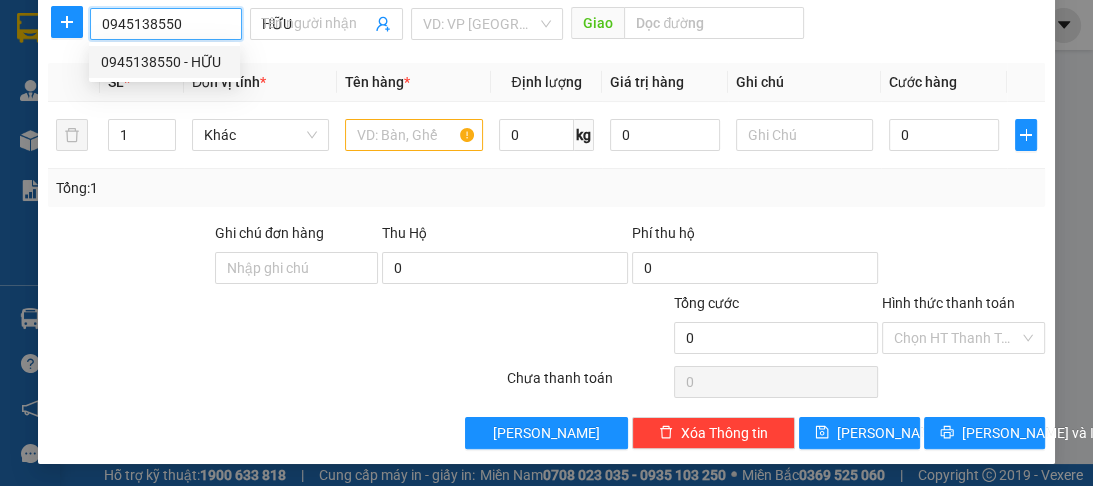 type on "60.000" 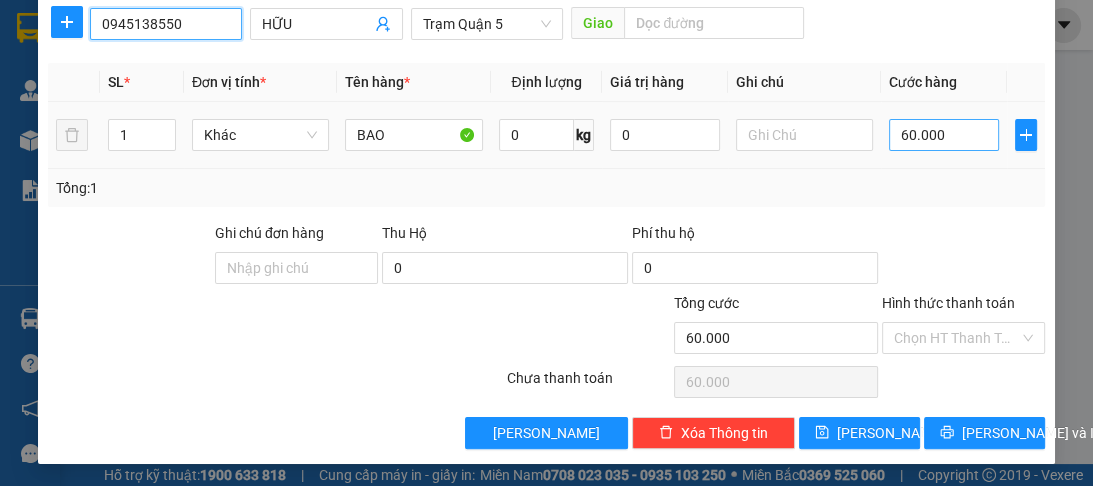 type on "0945138550" 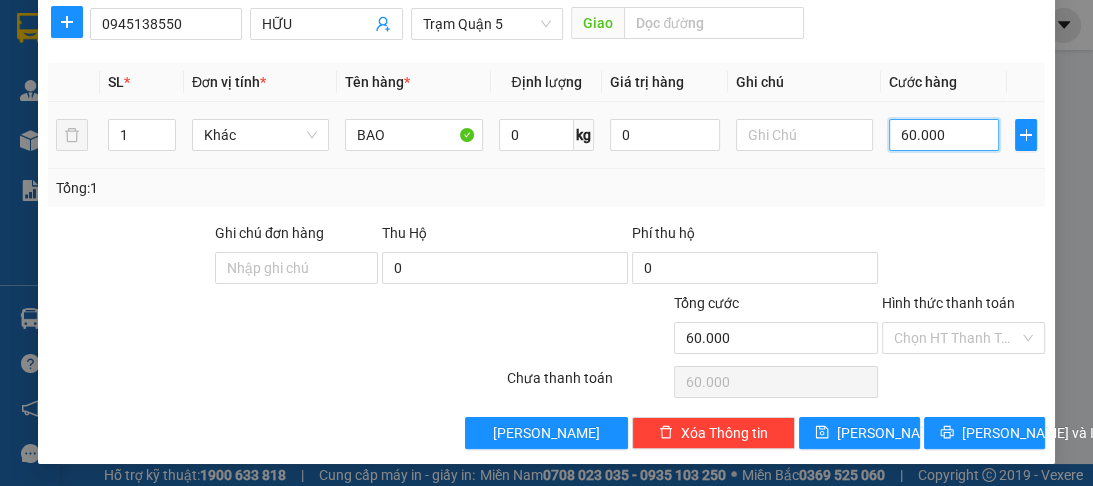 click on "60.000" at bounding box center (944, 135) 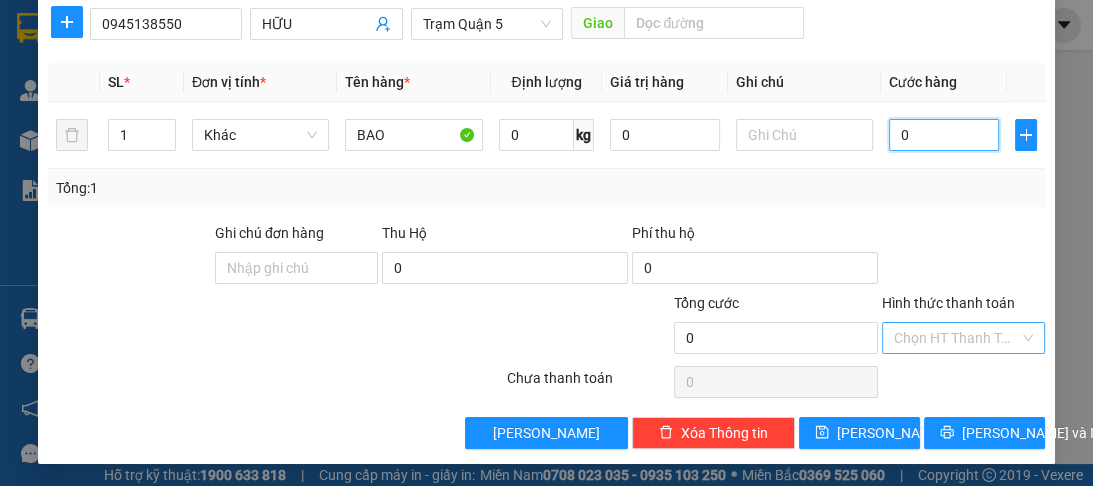 type on "0" 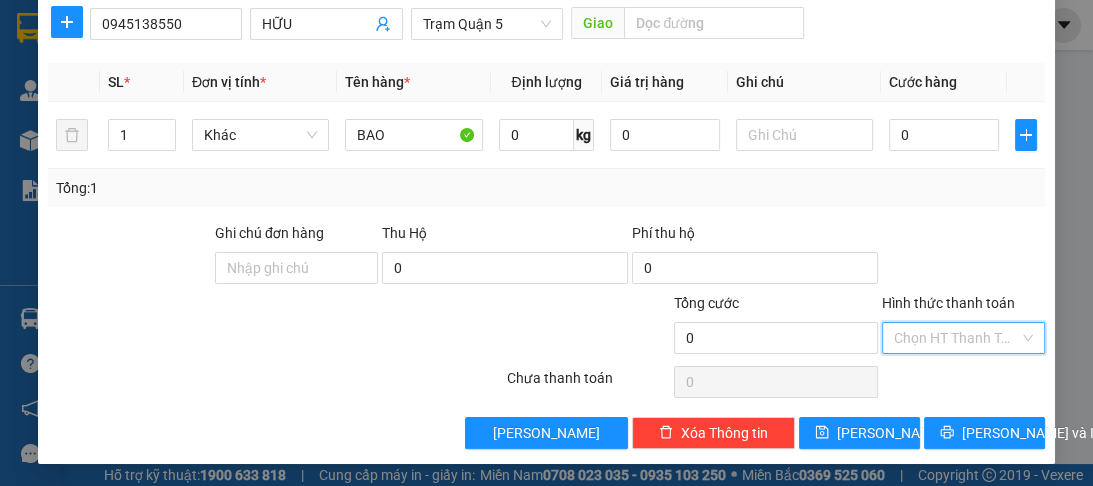 click on "Hình thức thanh toán" at bounding box center (956, 338) 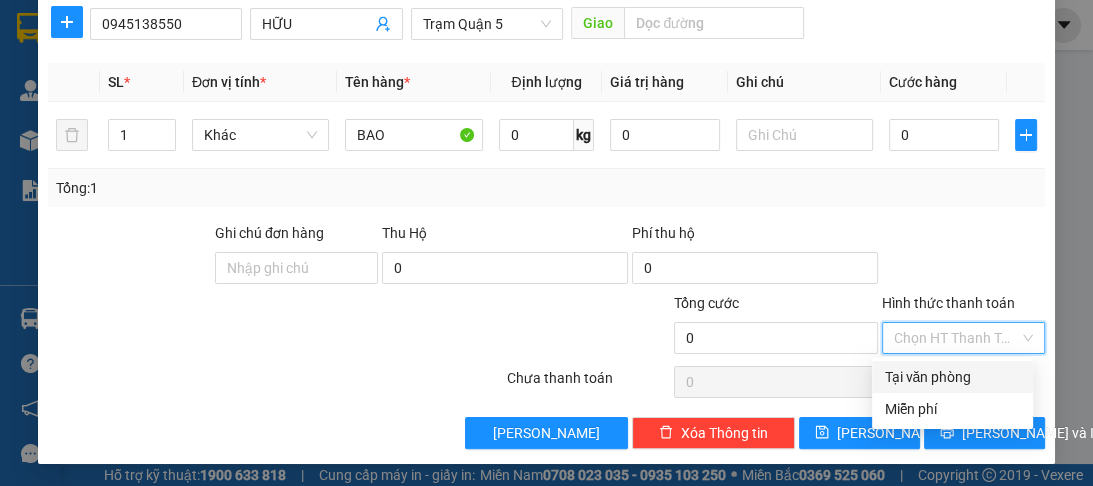 click on "Tại văn phòng" at bounding box center [952, 377] 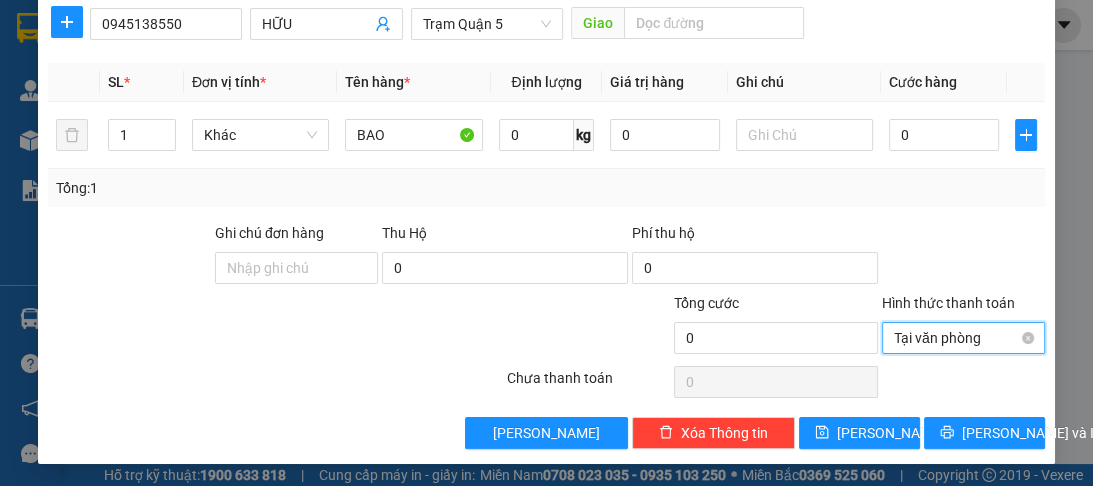 click on "Tại văn phòng" at bounding box center [963, 338] 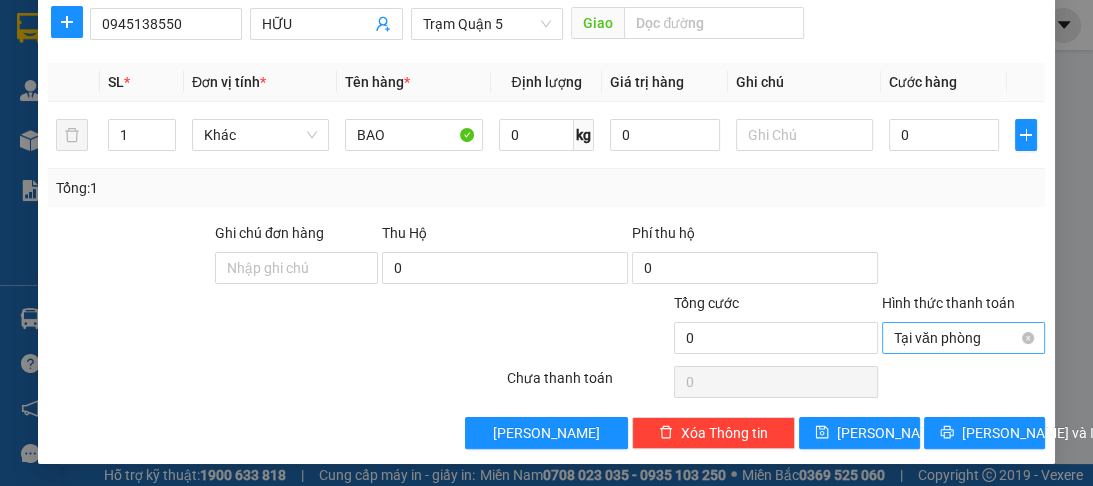 click on "Tại văn phòng" at bounding box center (963, 338) 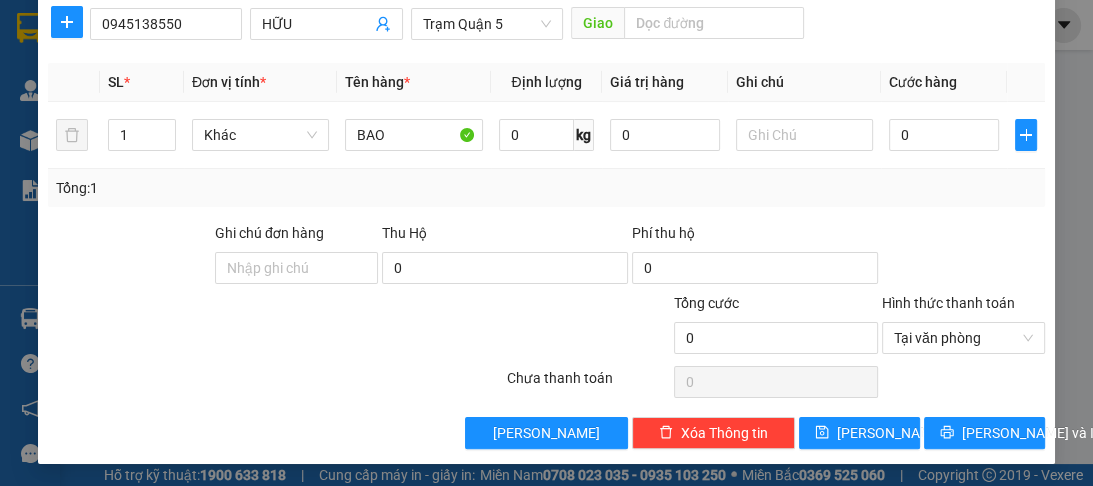 click at bounding box center (963, 257) 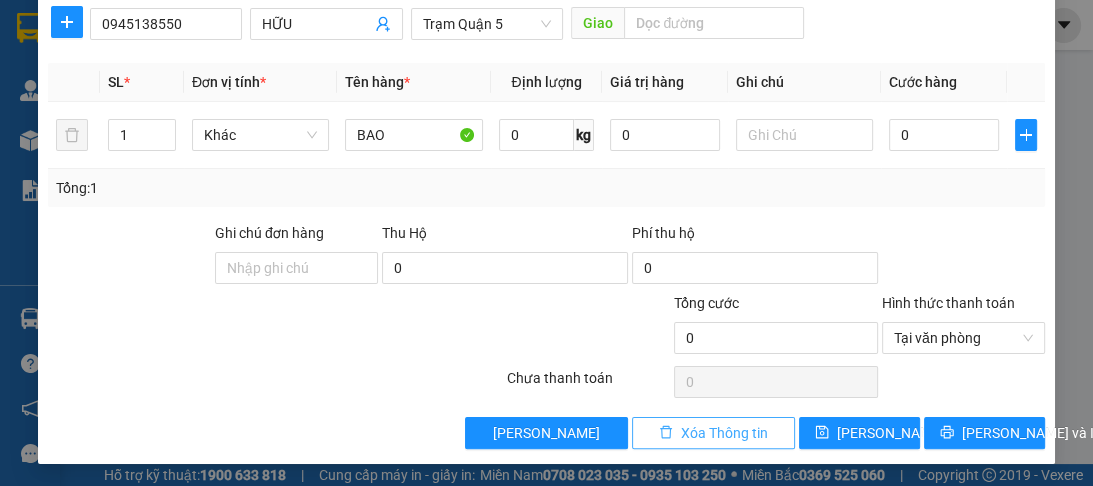 click on "Xóa Thông tin" at bounding box center [724, 433] 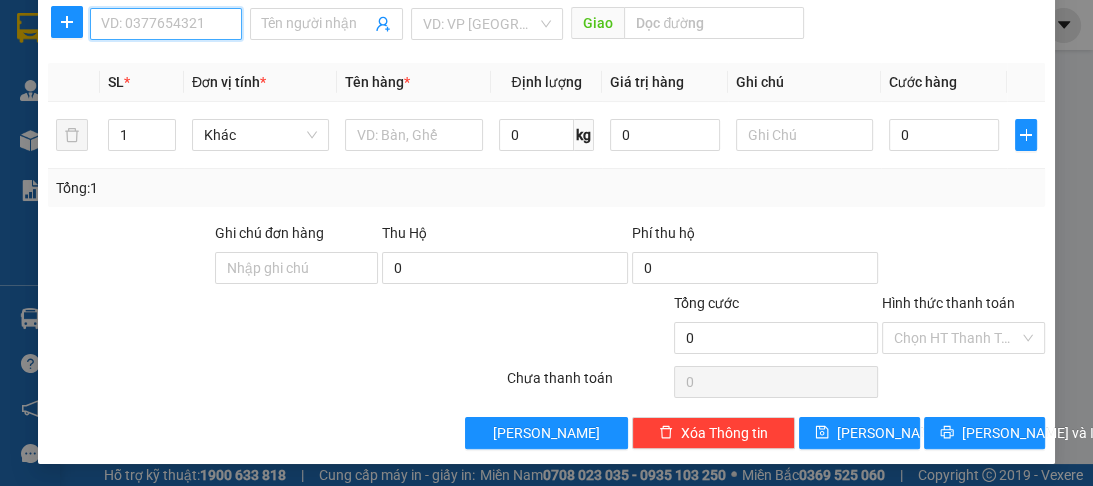 click on "SĐT Người Nhận  *" at bounding box center (166, 24) 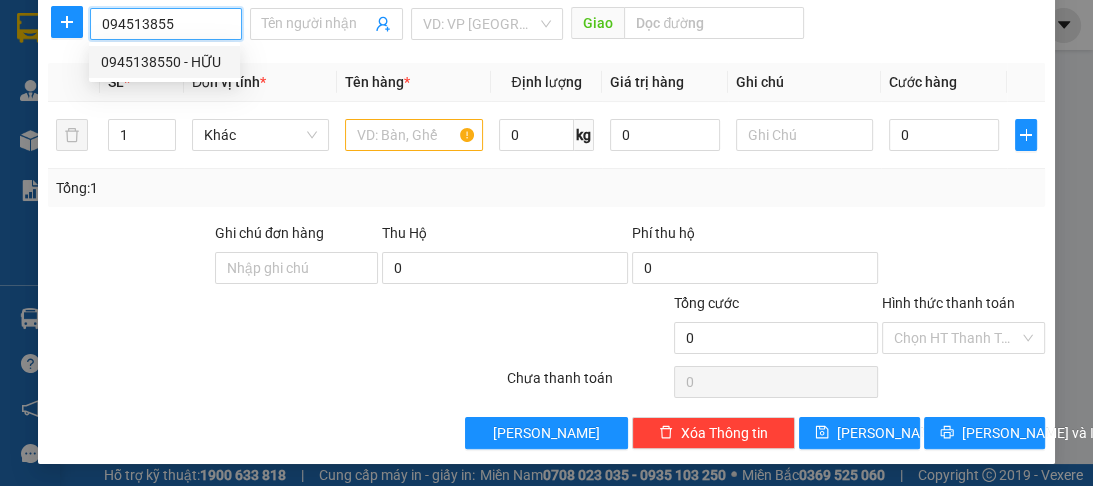 click on "0945138550 - HỮU" at bounding box center [164, 62] 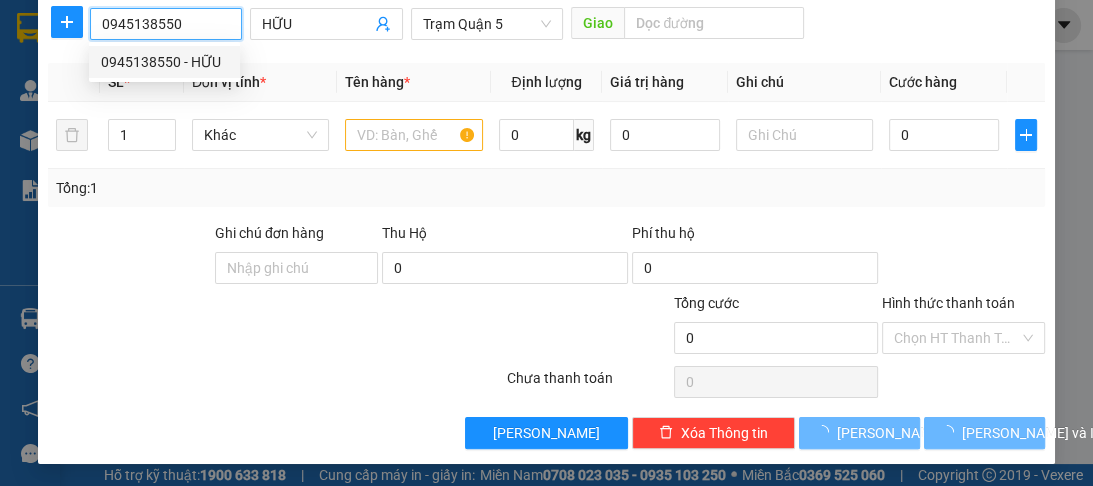 type on "60.000" 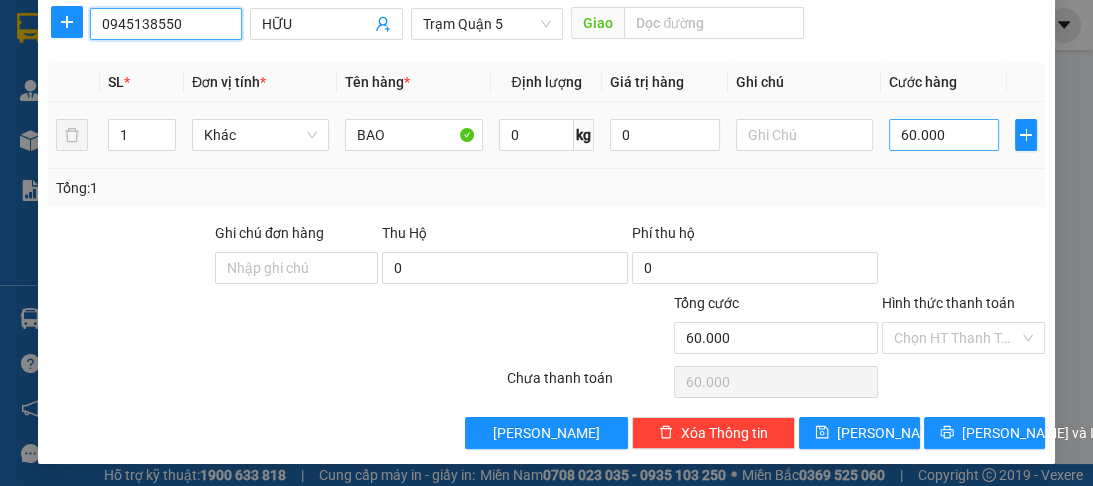 type on "0945138550" 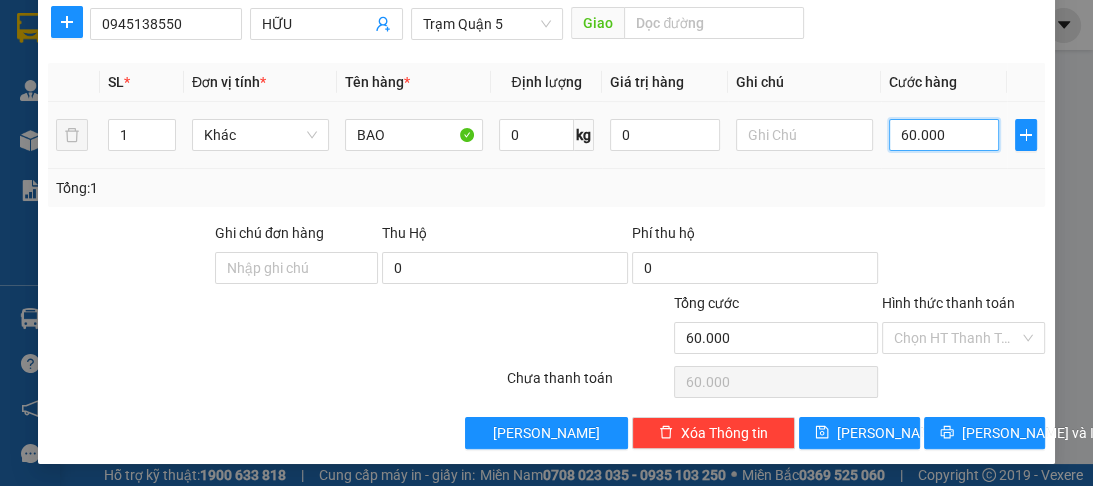 click on "60.000" at bounding box center (944, 135) 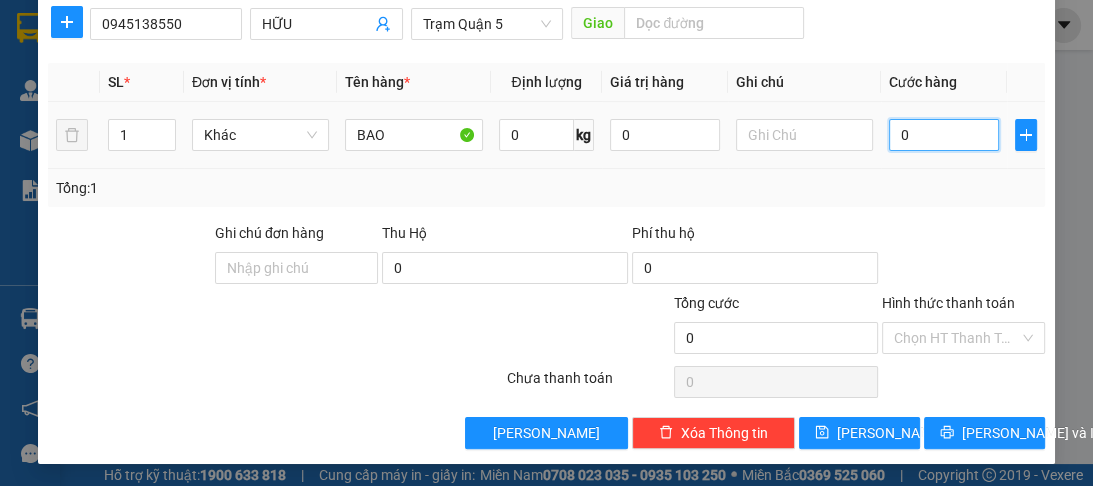 type on "5" 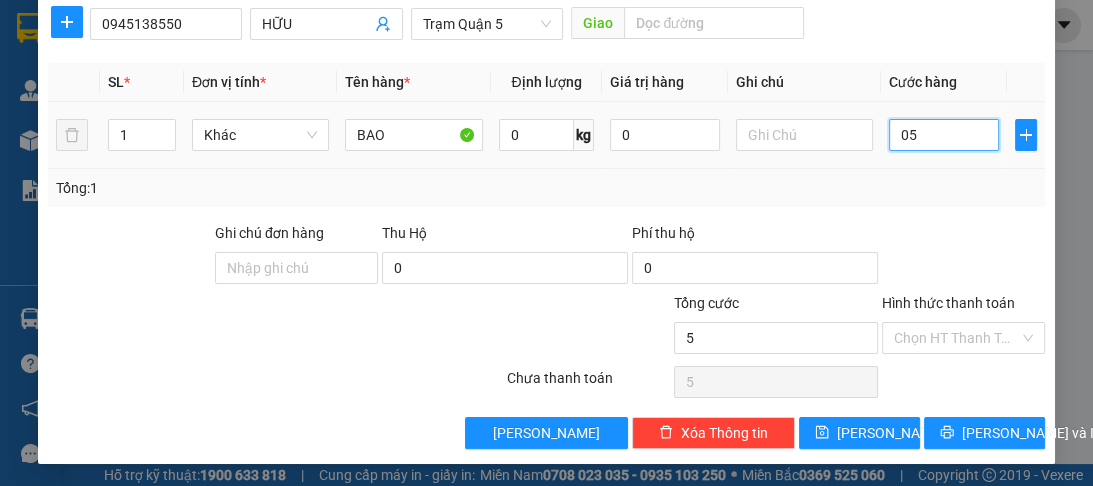 type on "50" 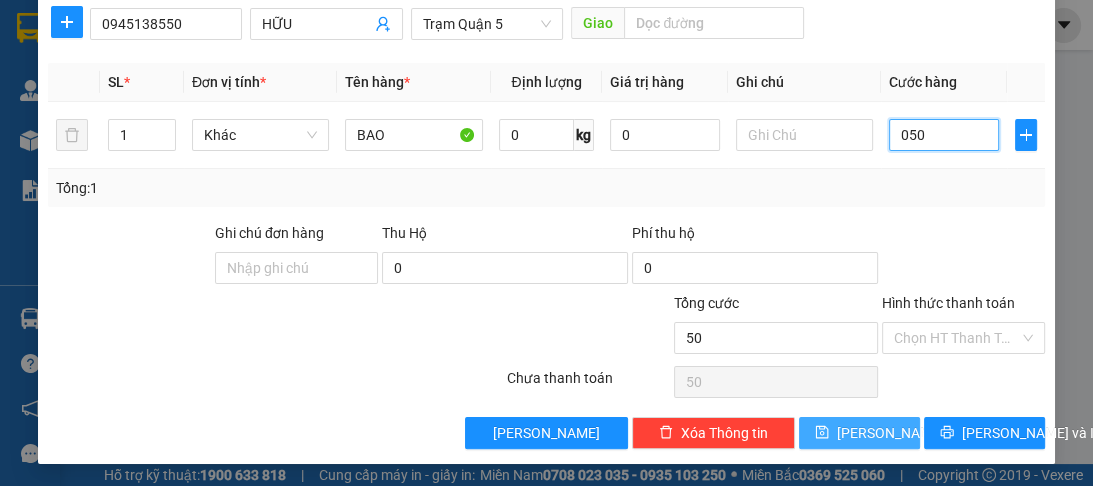 type on "050" 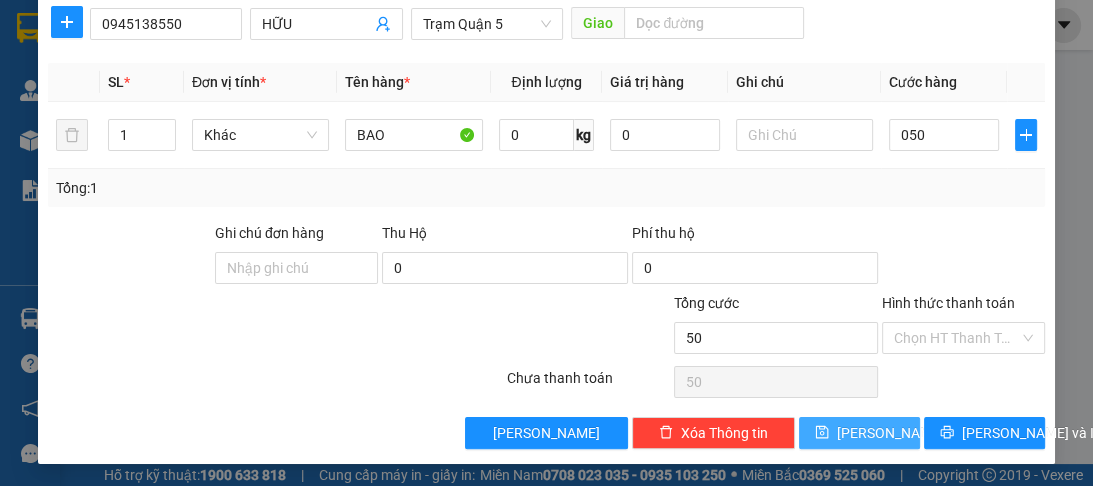 type on "50.000" 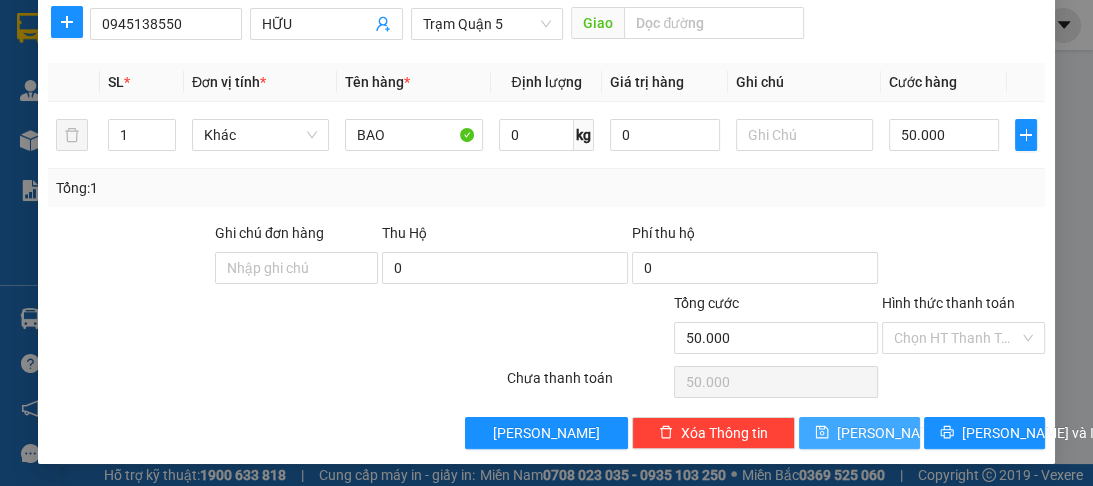 click on "[PERSON_NAME]" at bounding box center [890, 433] 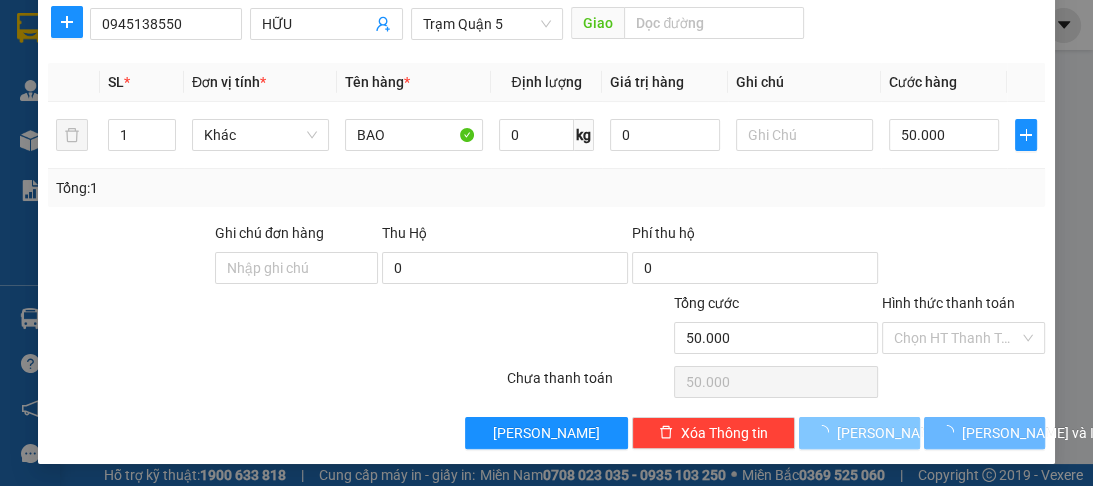 type 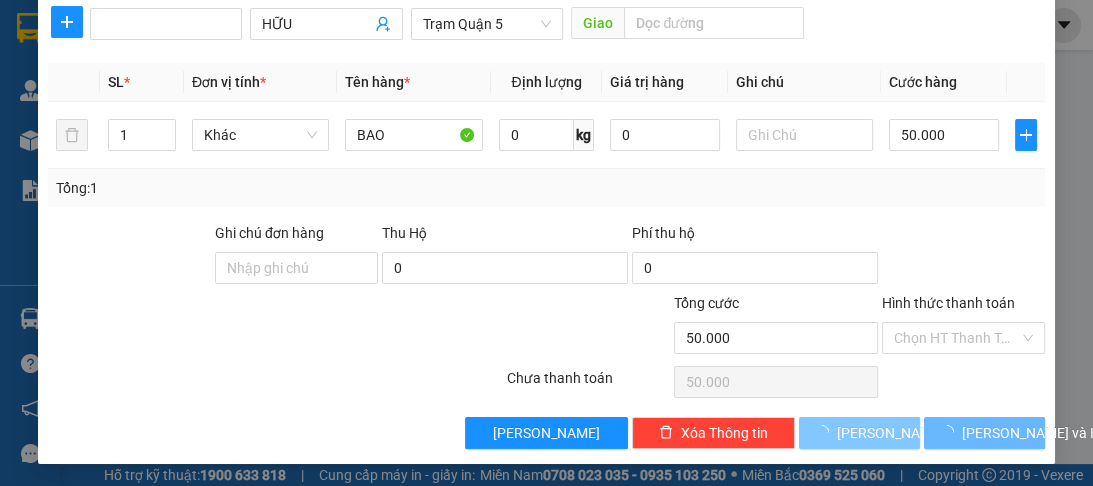 type 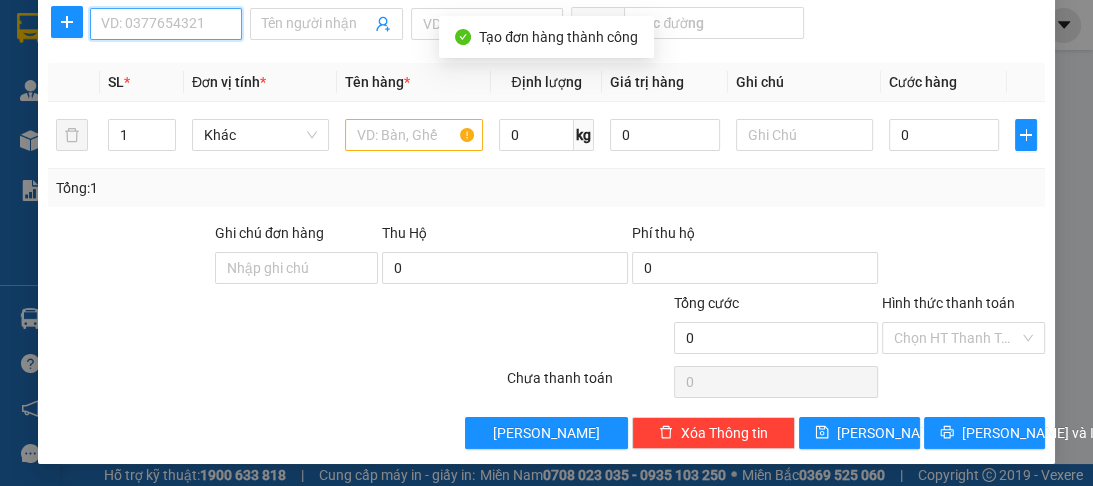 click on "SĐT Người Nhận  *" at bounding box center (166, 24) 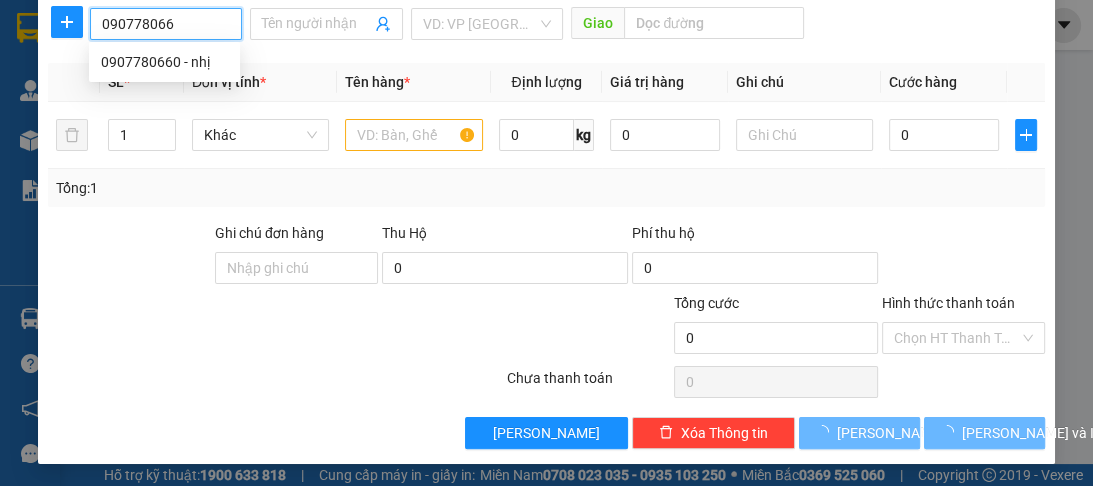 type on "0907780660" 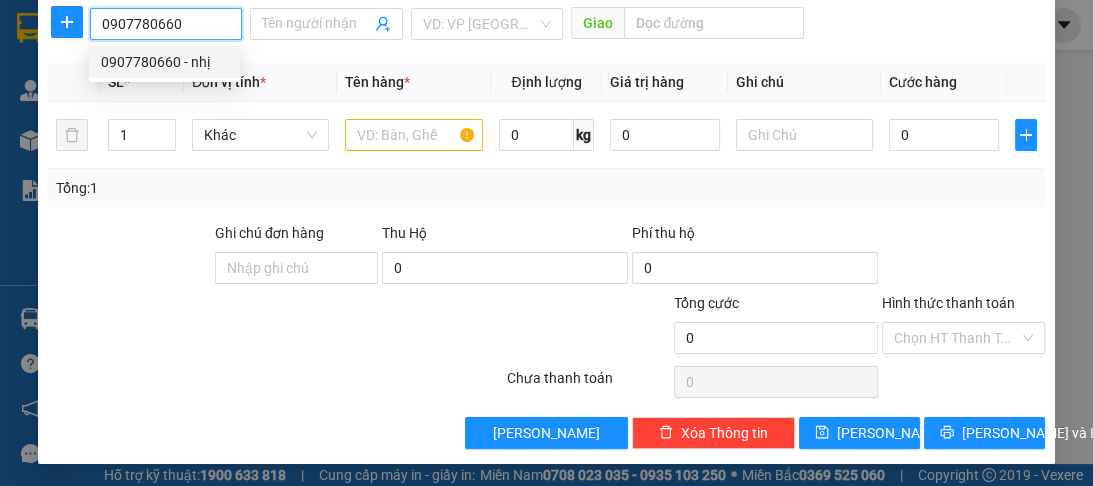 click on "0907780660 - nhị" at bounding box center [164, 62] 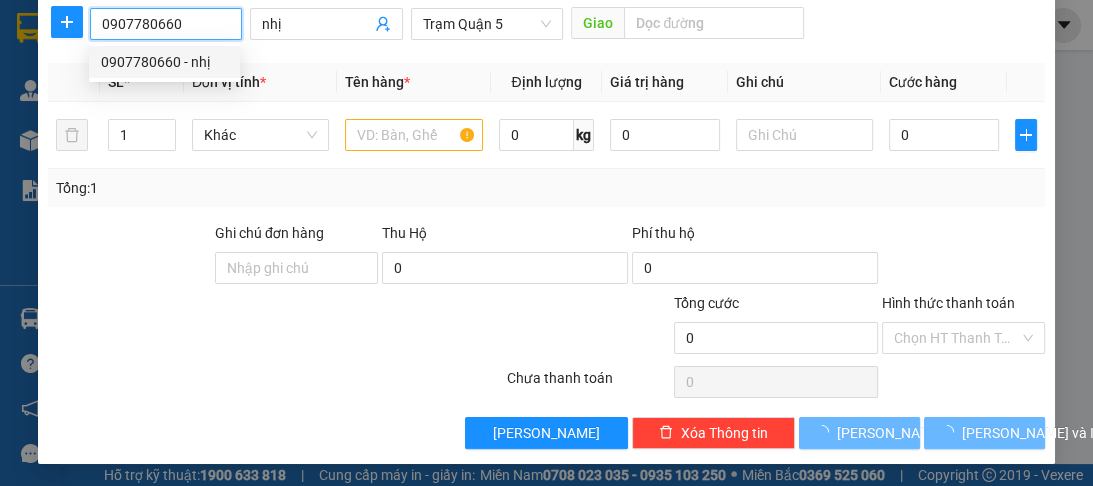 type on "40.000" 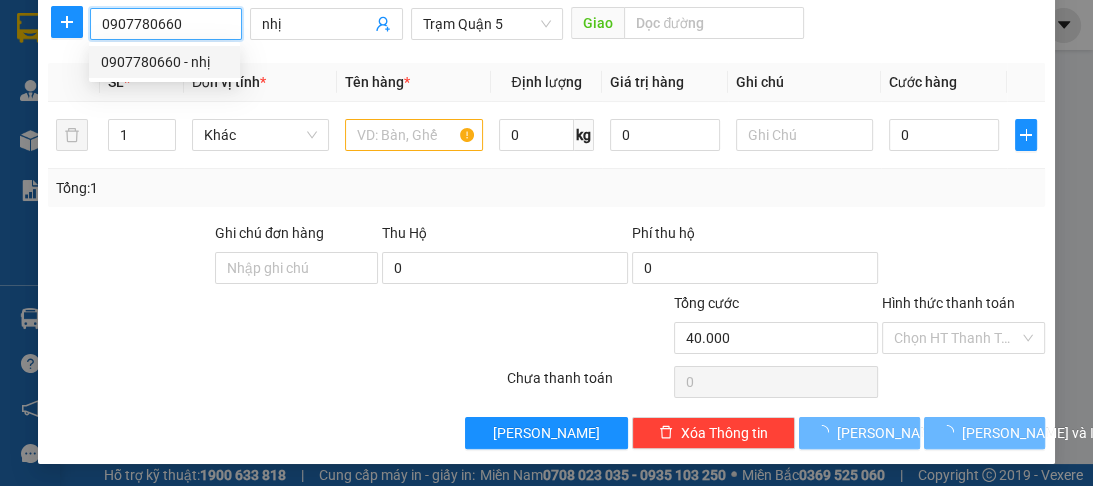 type on "40.000" 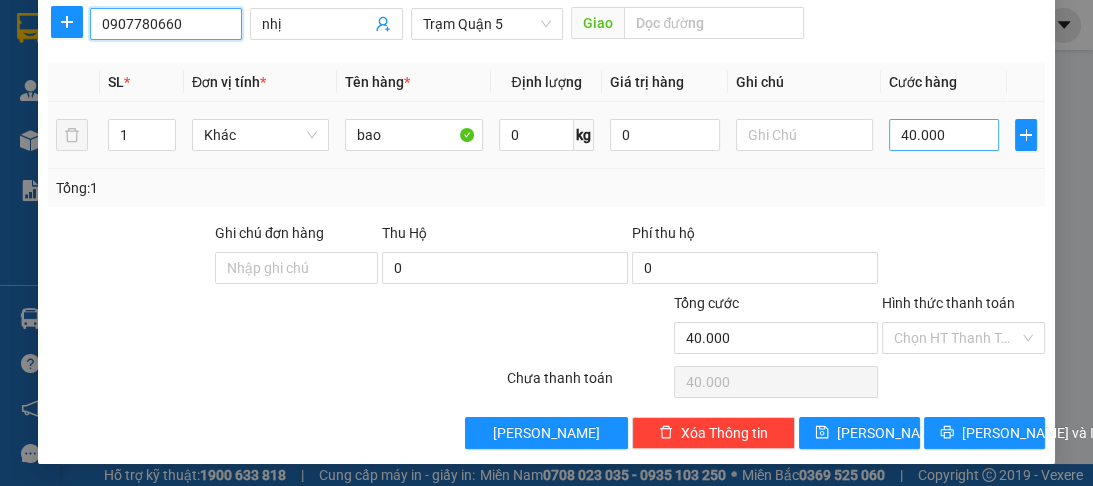 type on "0907780660" 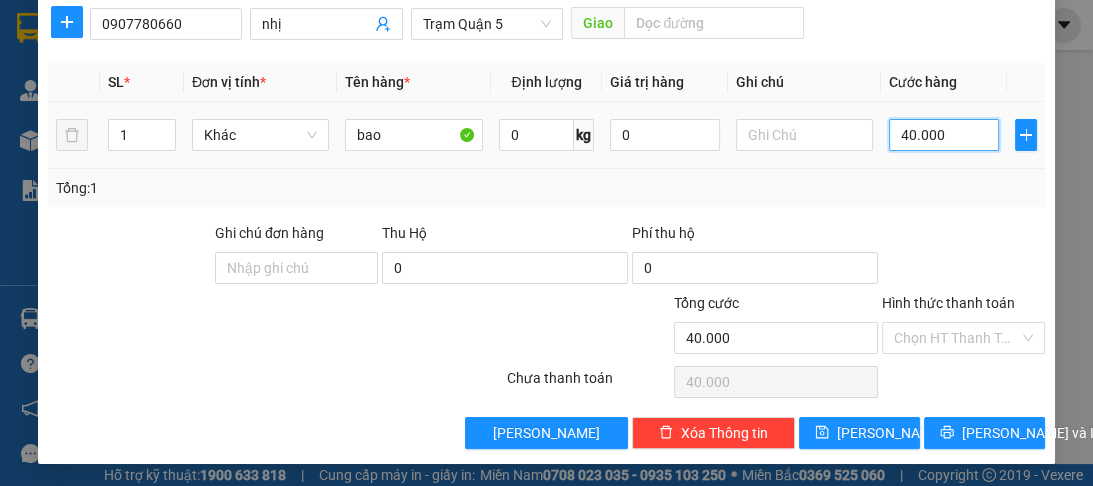 click on "40.000" at bounding box center (944, 135) 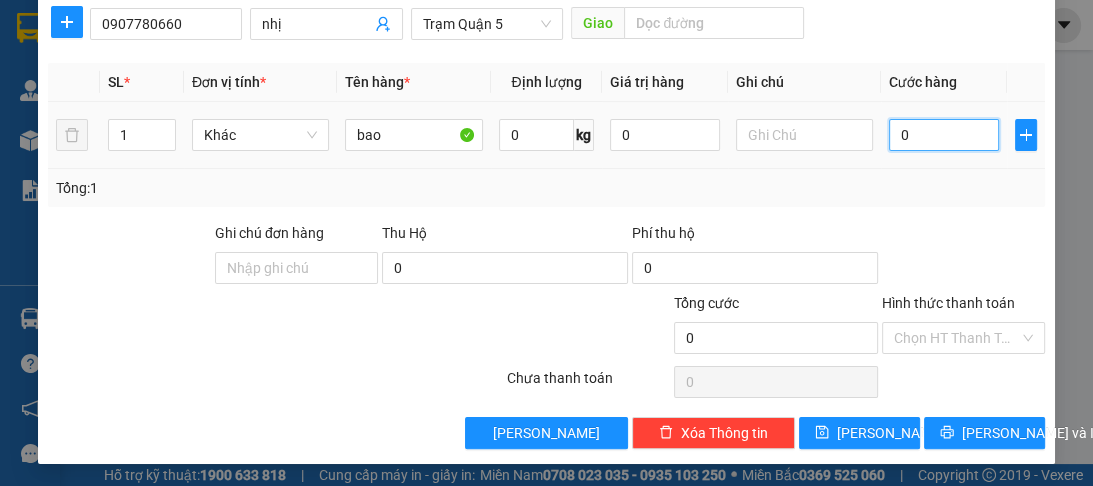 type on "0" 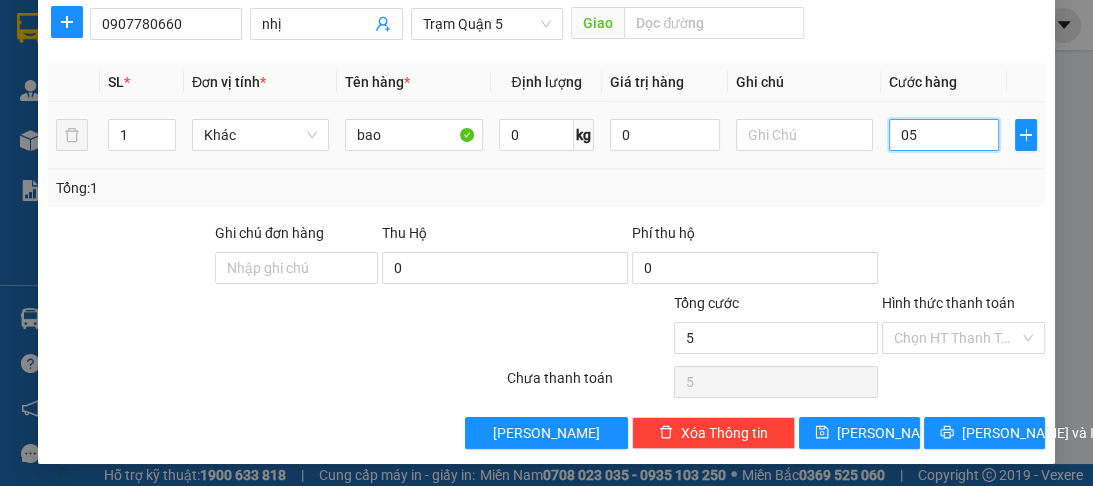 type on "50" 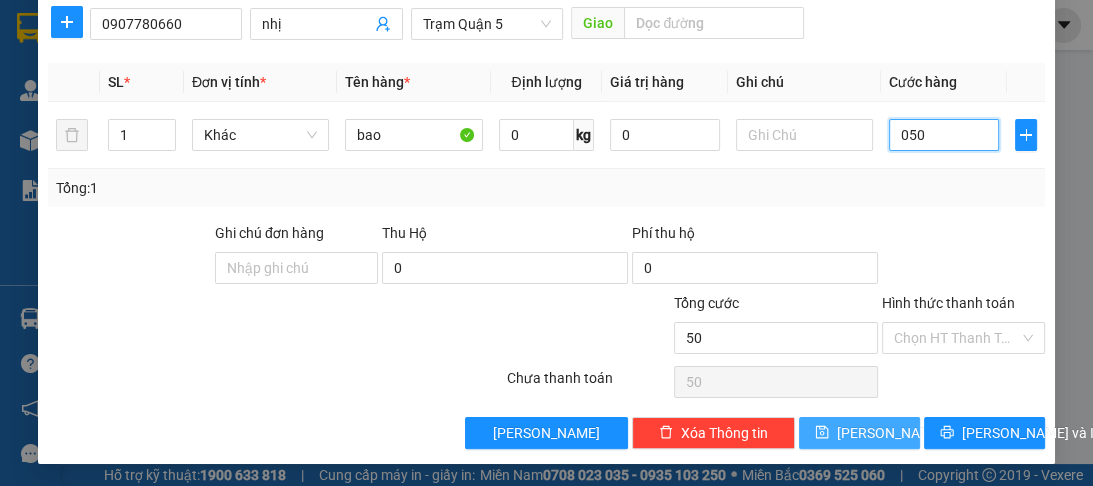 type on "050" 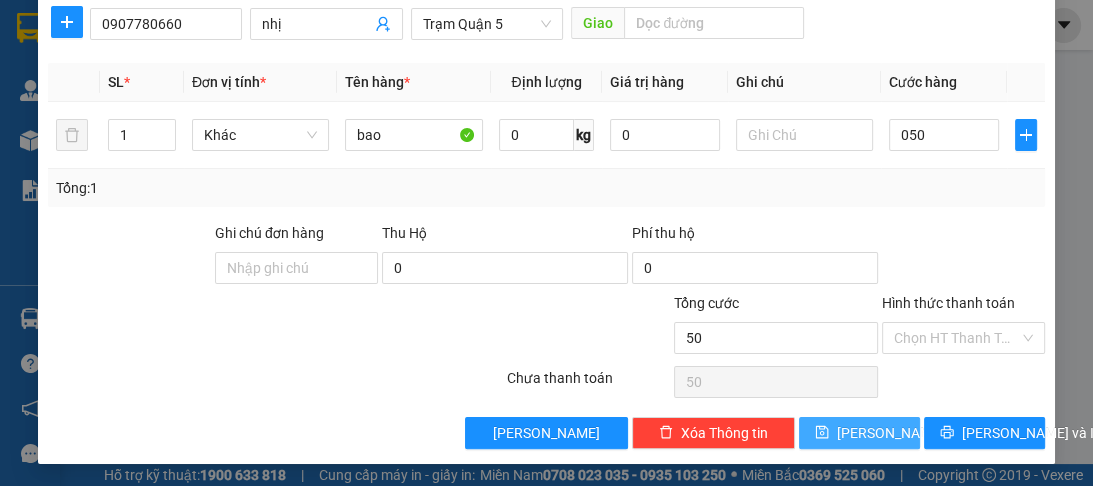 type on "50.000" 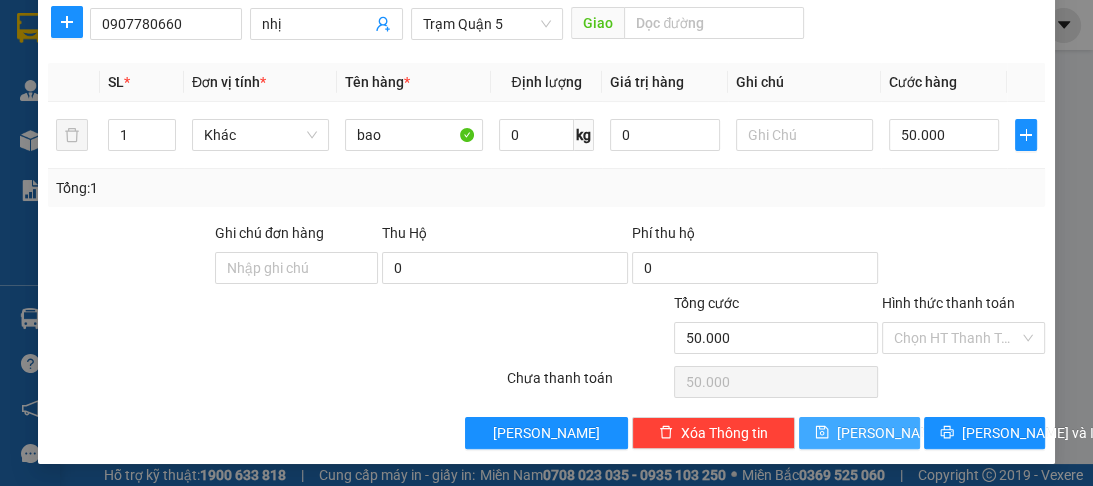 click on "[PERSON_NAME]" at bounding box center (890, 433) 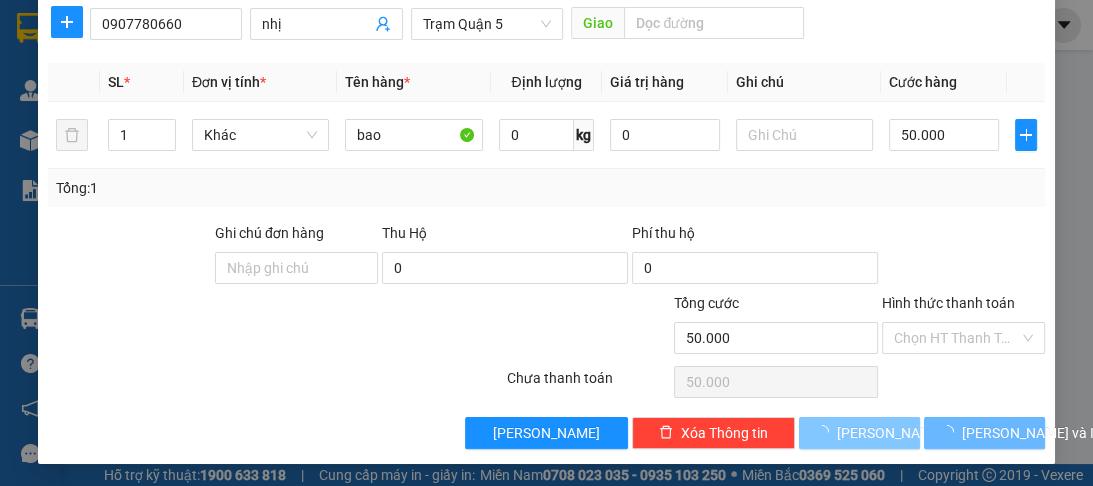 type 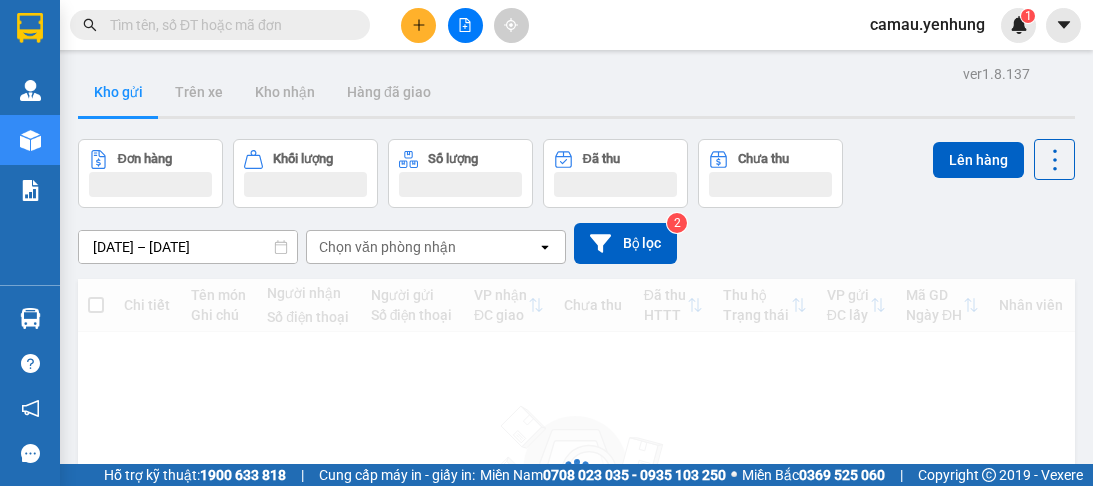 scroll, scrollTop: 0, scrollLeft: 0, axis: both 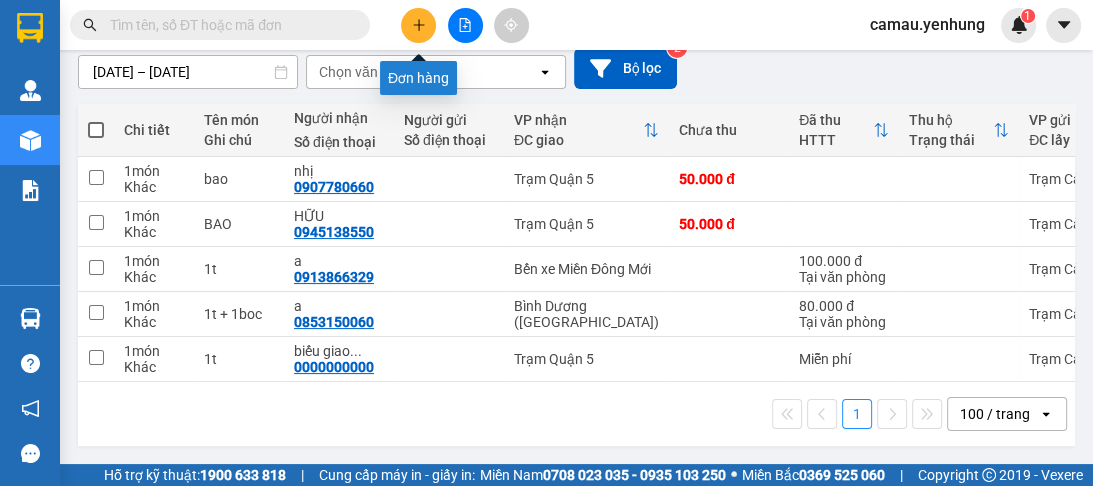 click 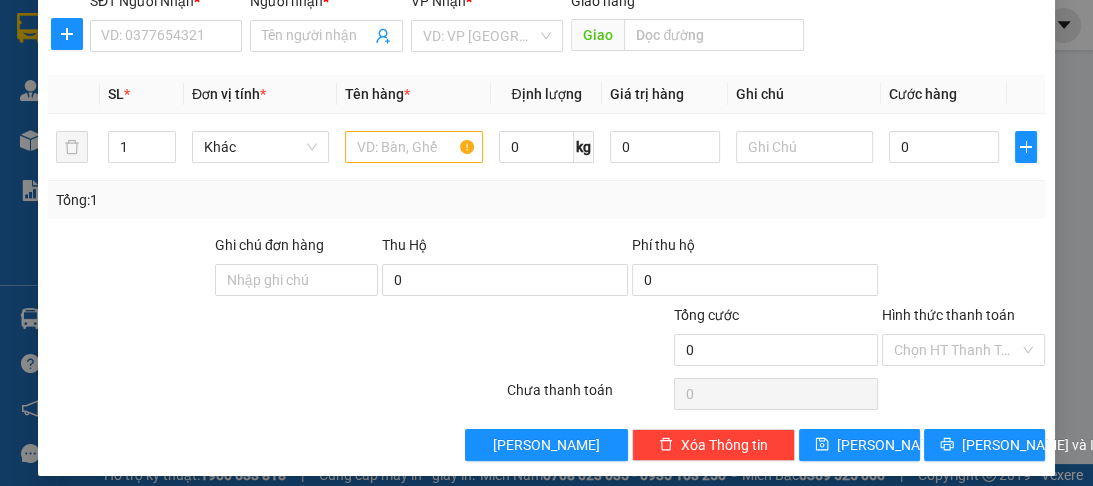 scroll, scrollTop: 252, scrollLeft: 0, axis: vertical 